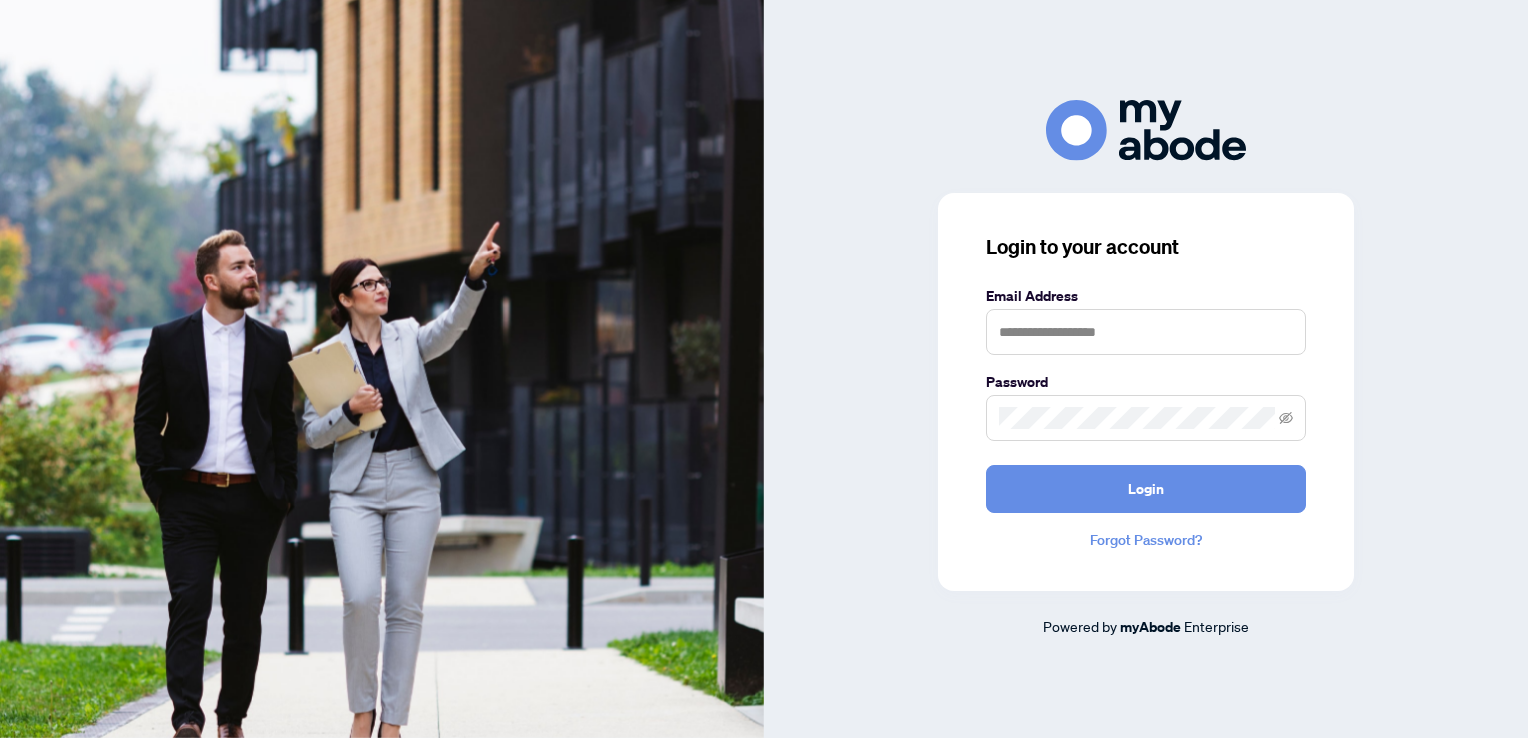 scroll, scrollTop: 0, scrollLeft: 0, axis: both 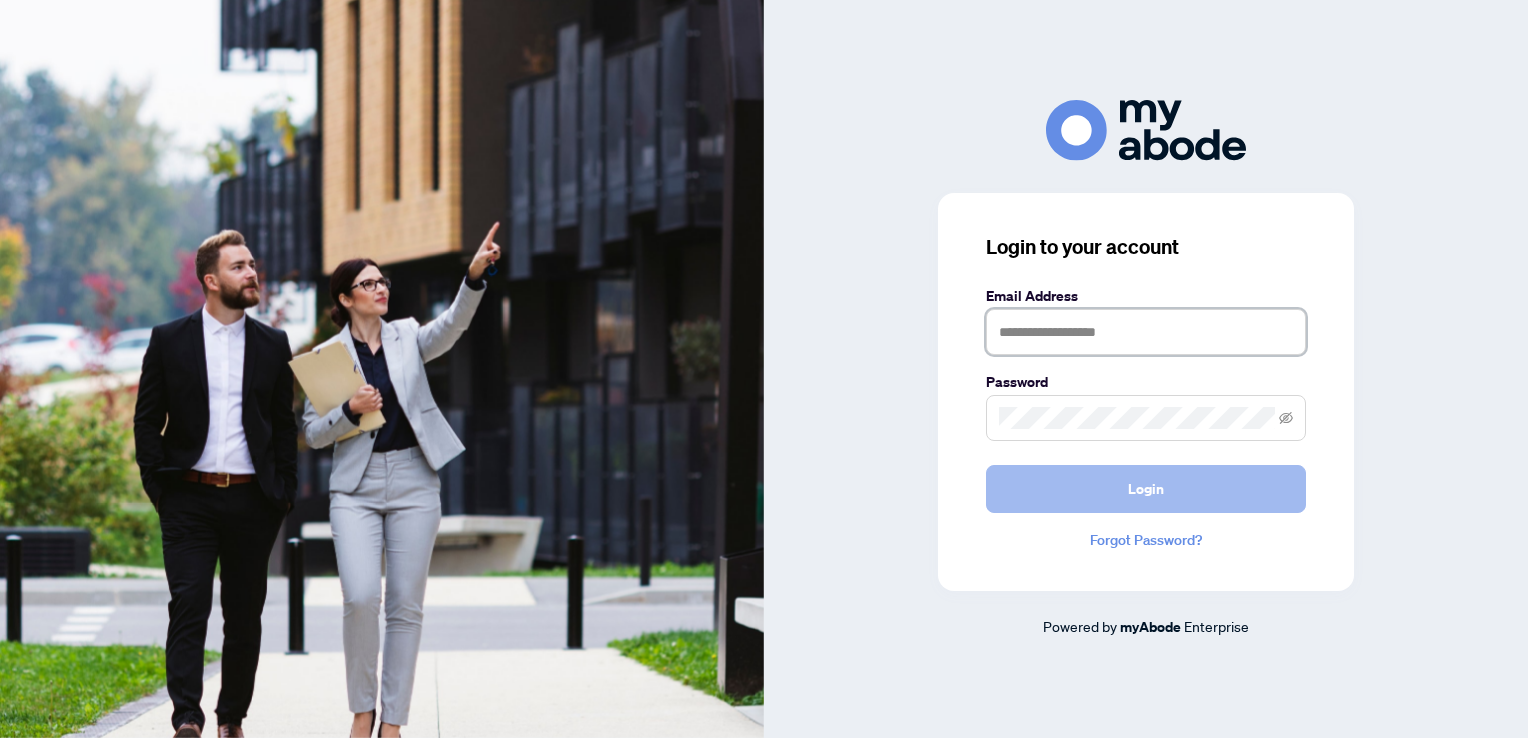 type on "**********" 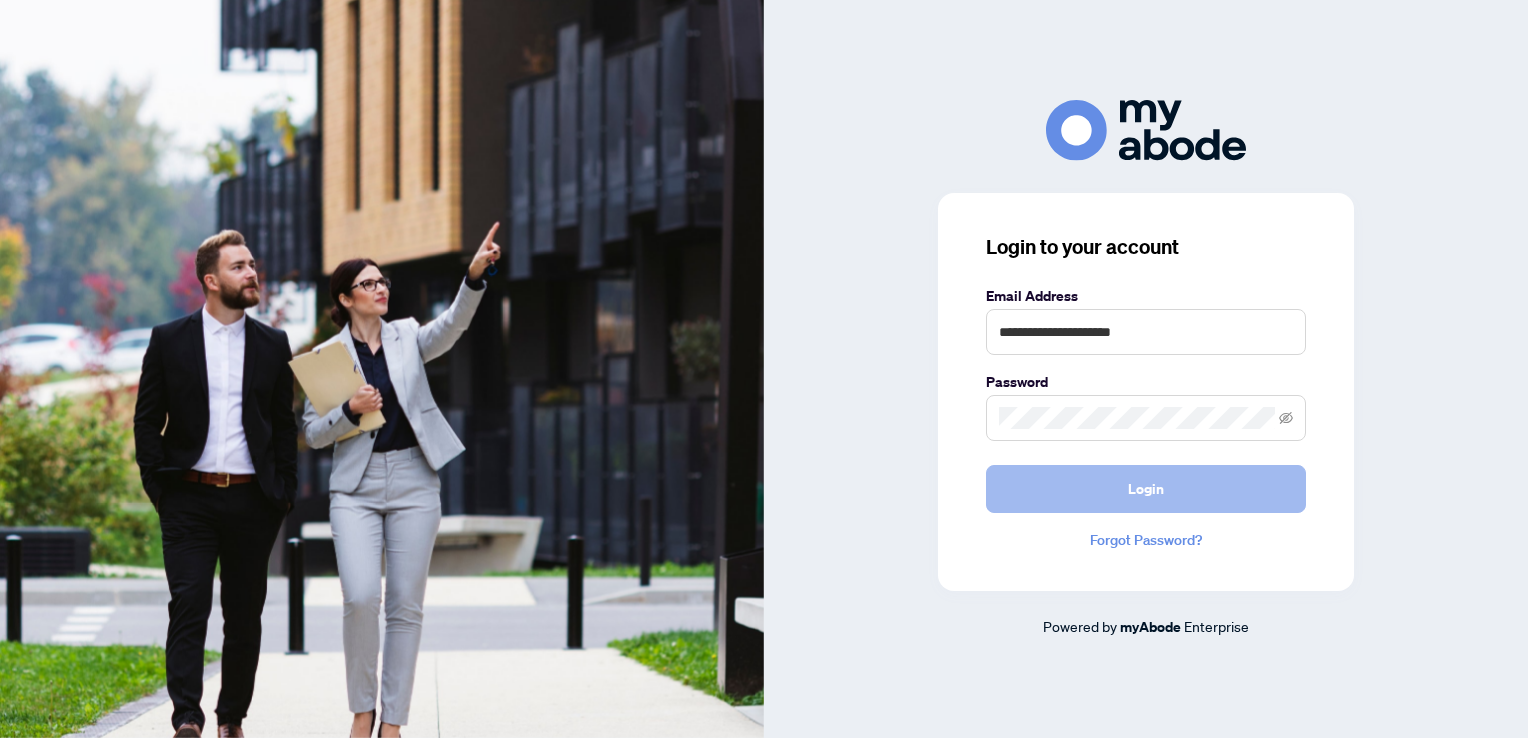click on "Login" at bounding box center [1146, 489] 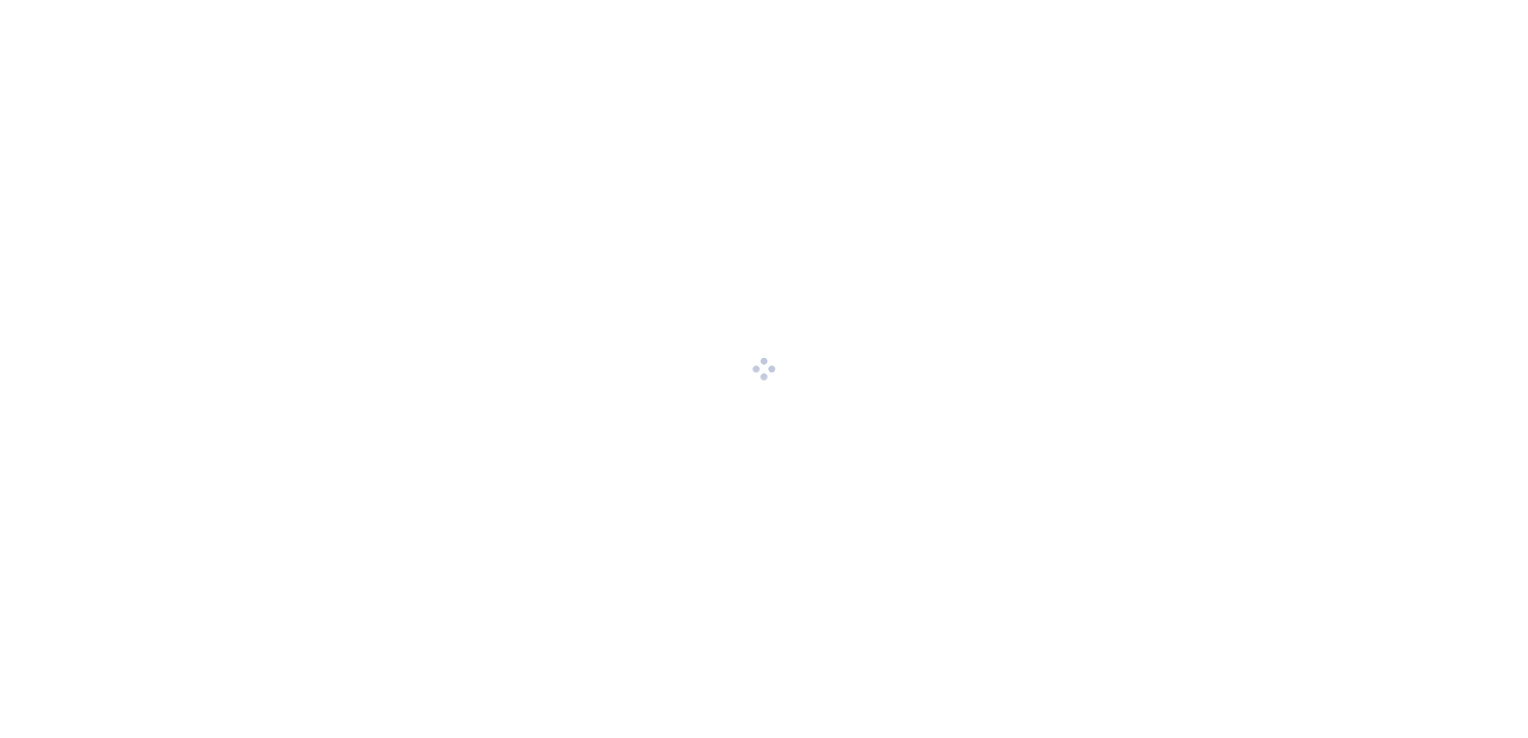scroll, scrollTop: 0, scrollLeft: 0, axis: both 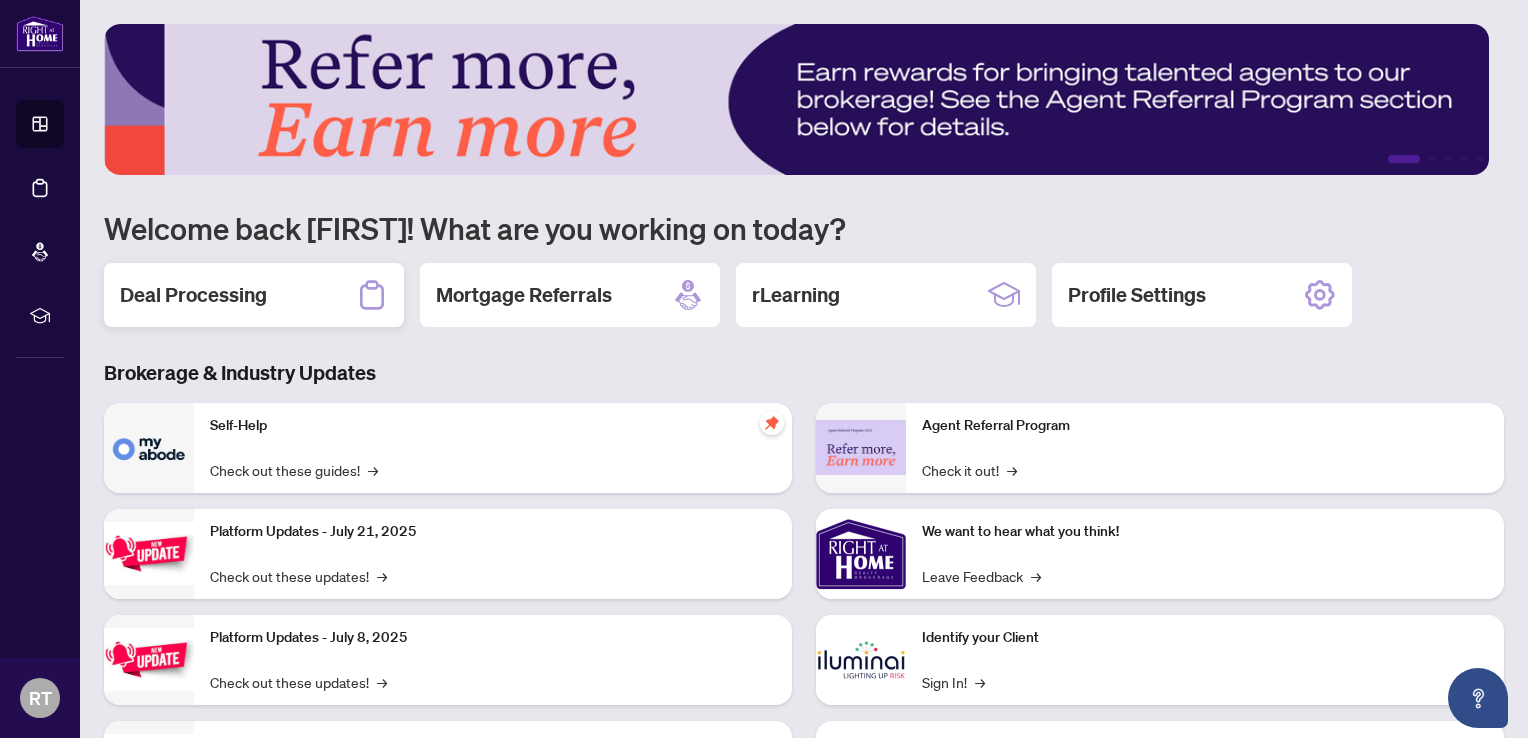 click on "Deal Processing" at bounding box center (254, 295) 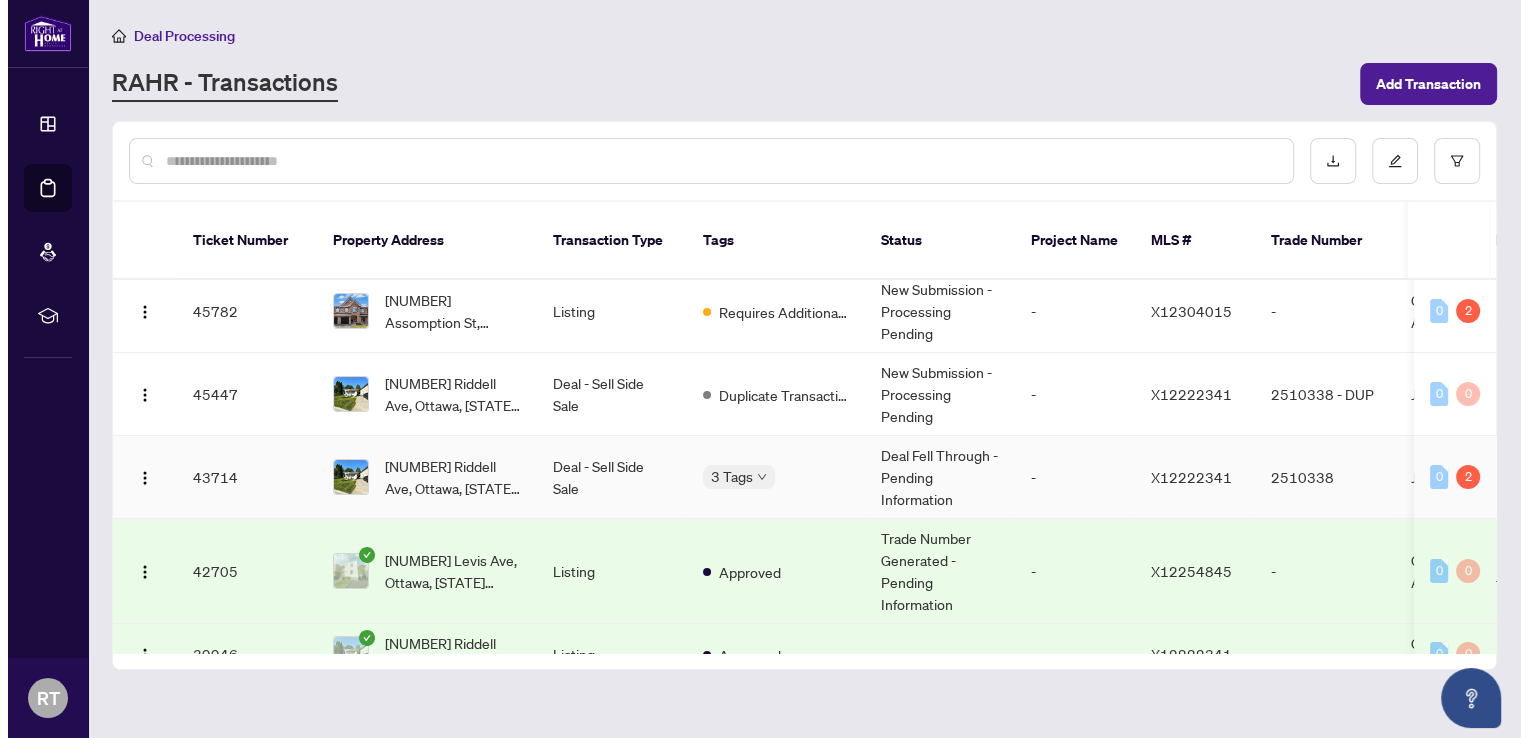 scroll, scrollTop: 0, scrollLeft: 0, axis: both 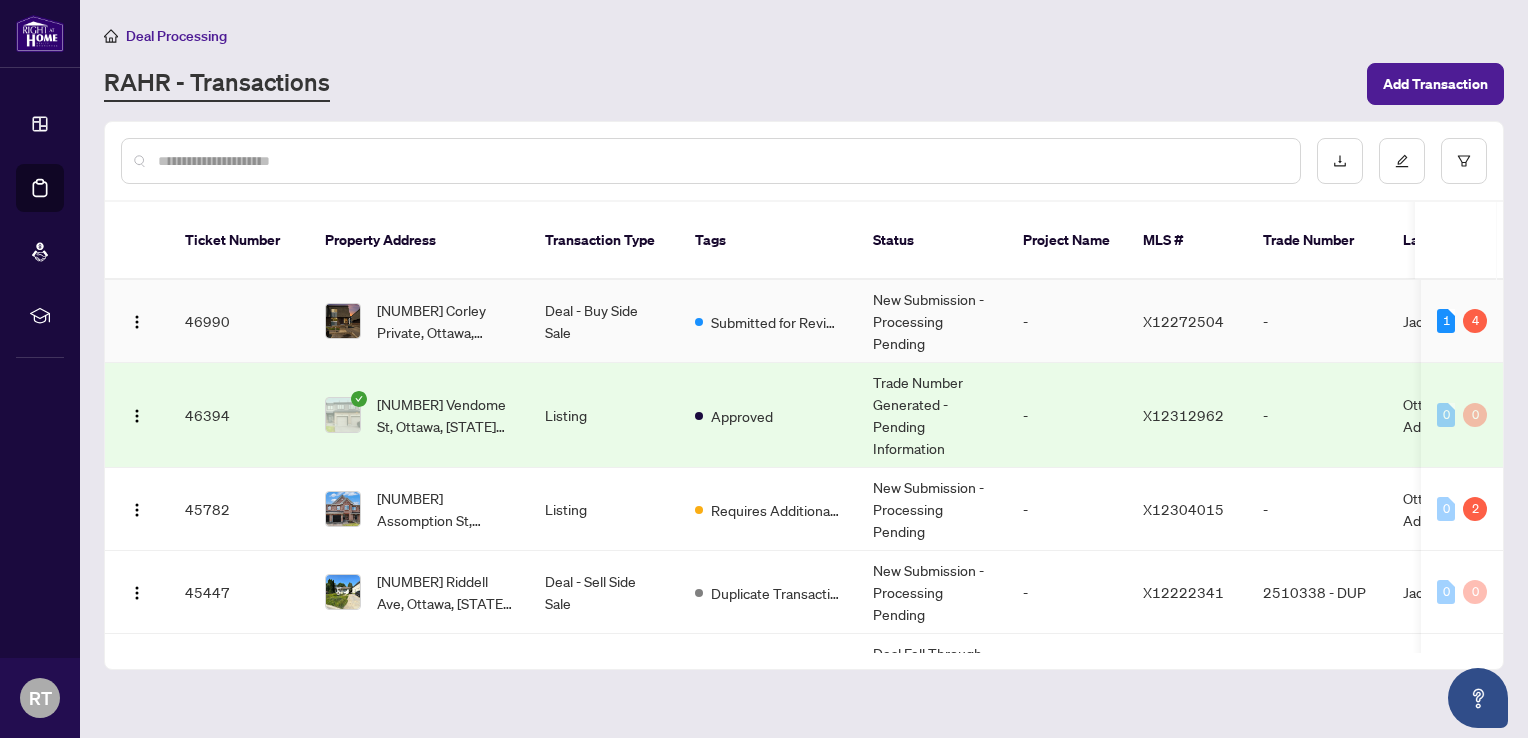 click on "New Submission - Processing Pending" at bounding box center (932, 321) 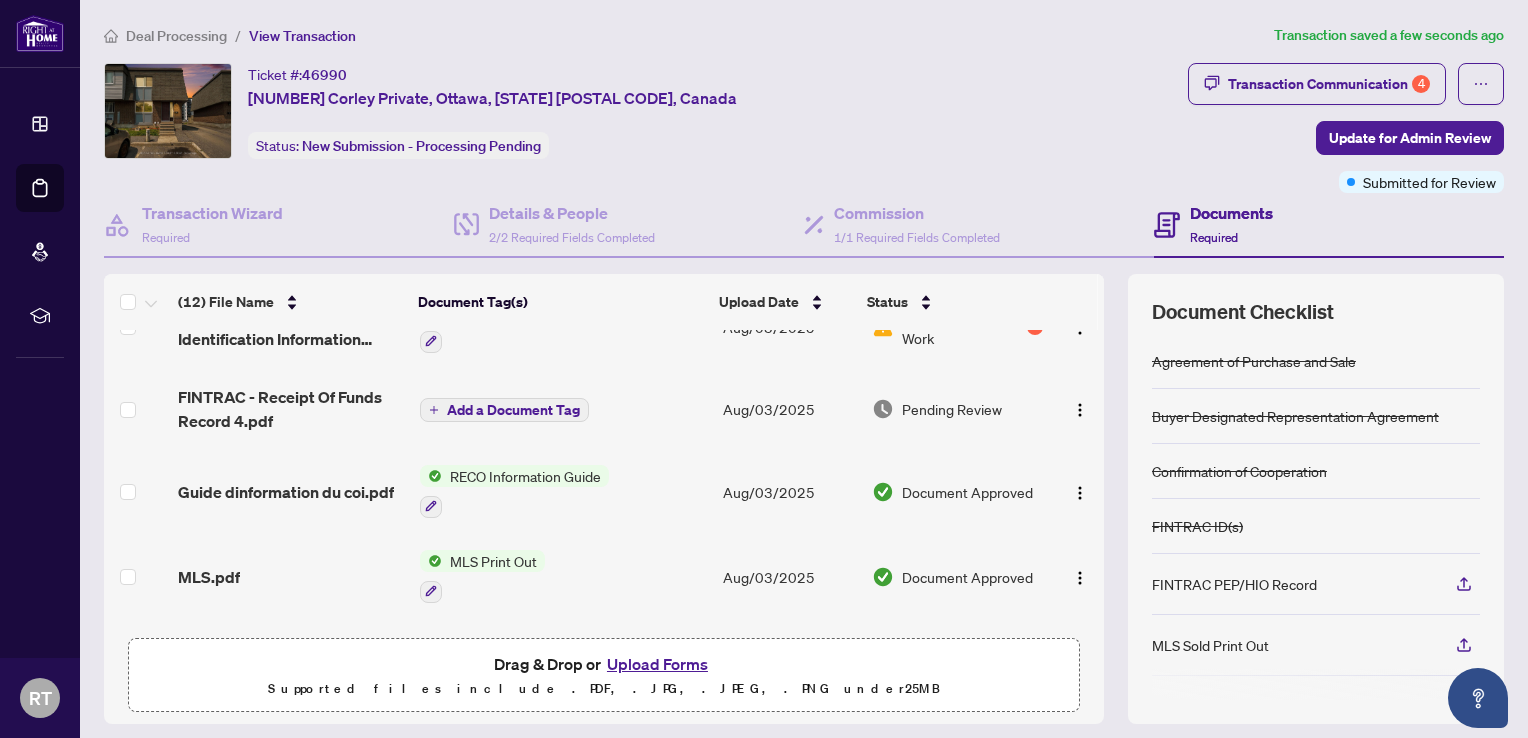 scroll, scrollTop: 0, scrollLeft: 0, axis: both 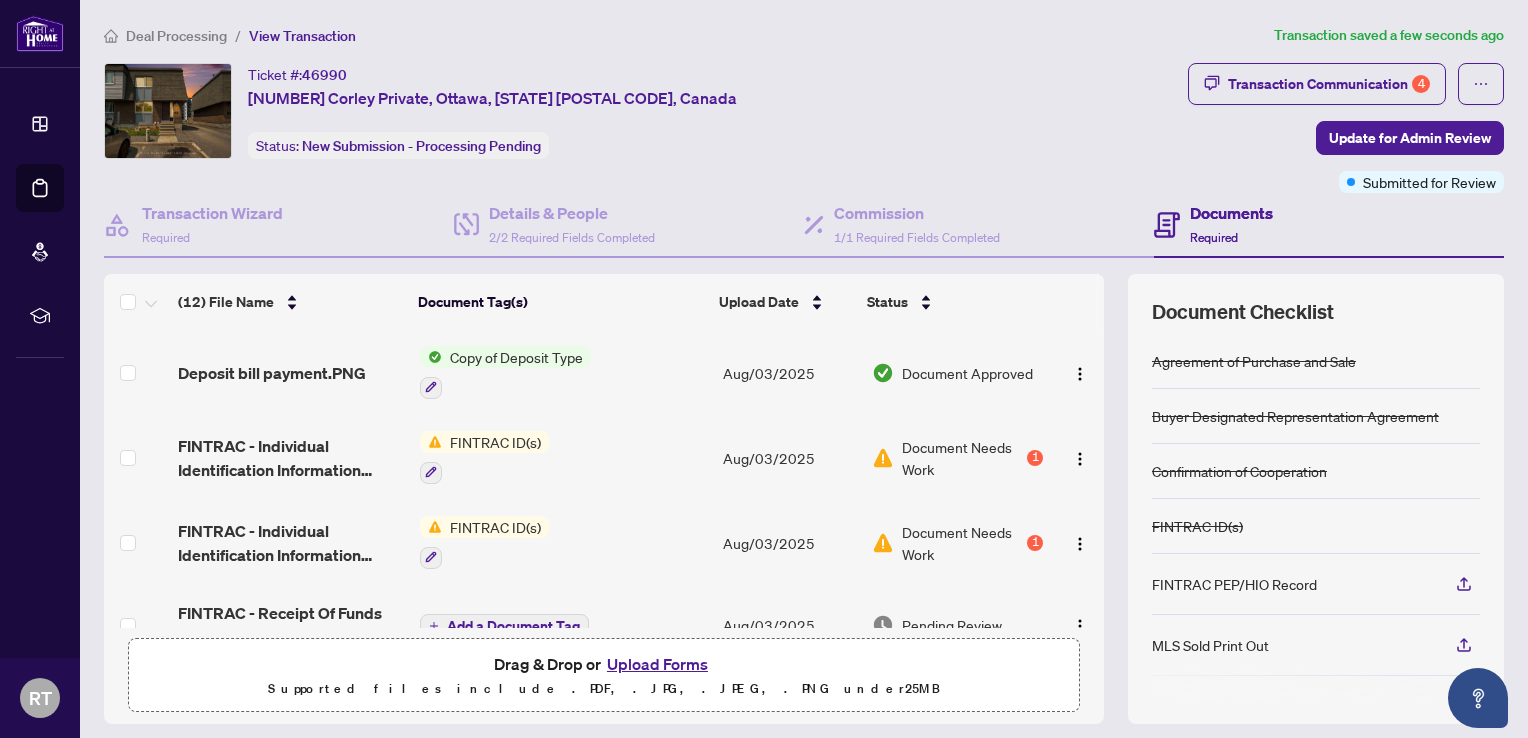 click on "Document Needs Work 1" at bounding box center (957, 458) 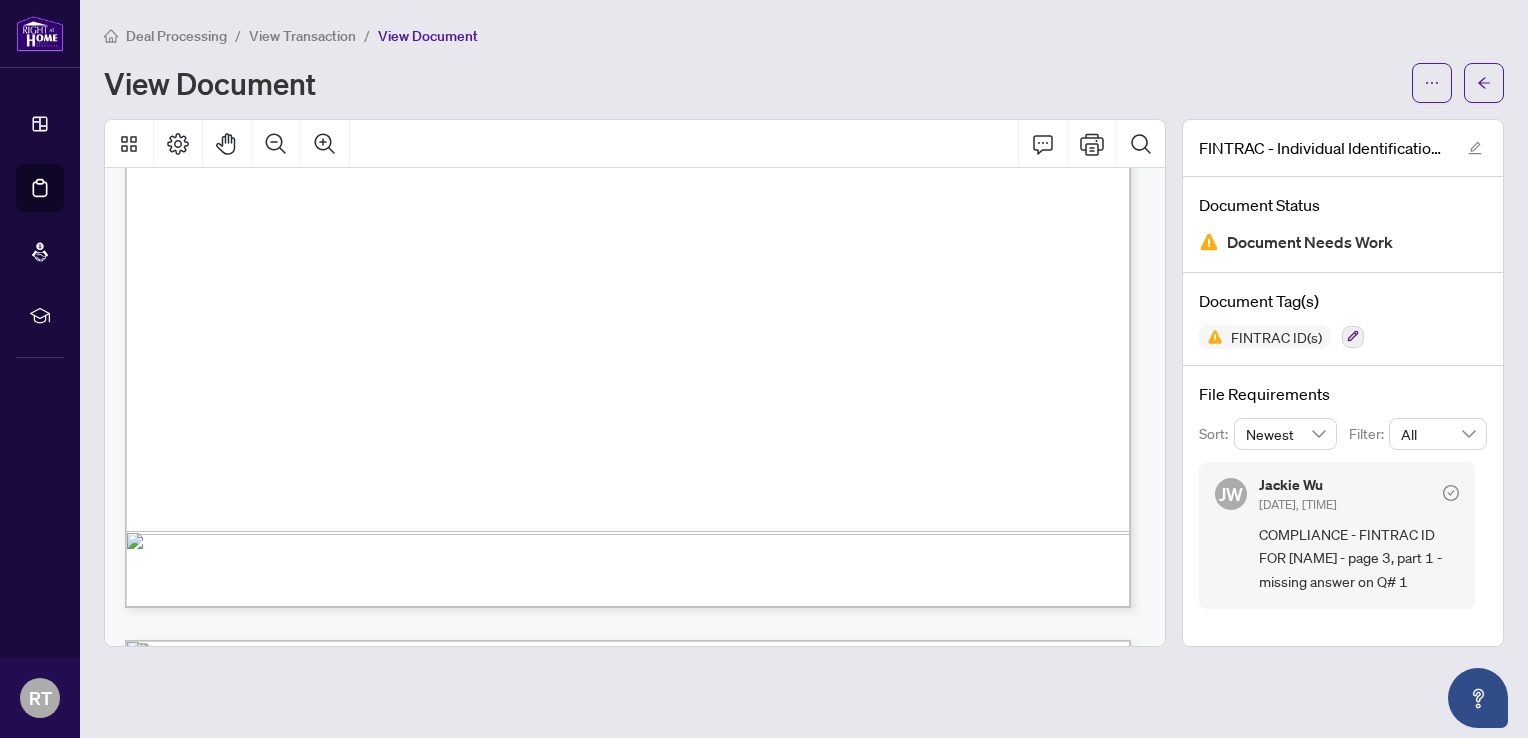 scroll, scrollTop: 3400, scrollLeft: 0, axis: vertical 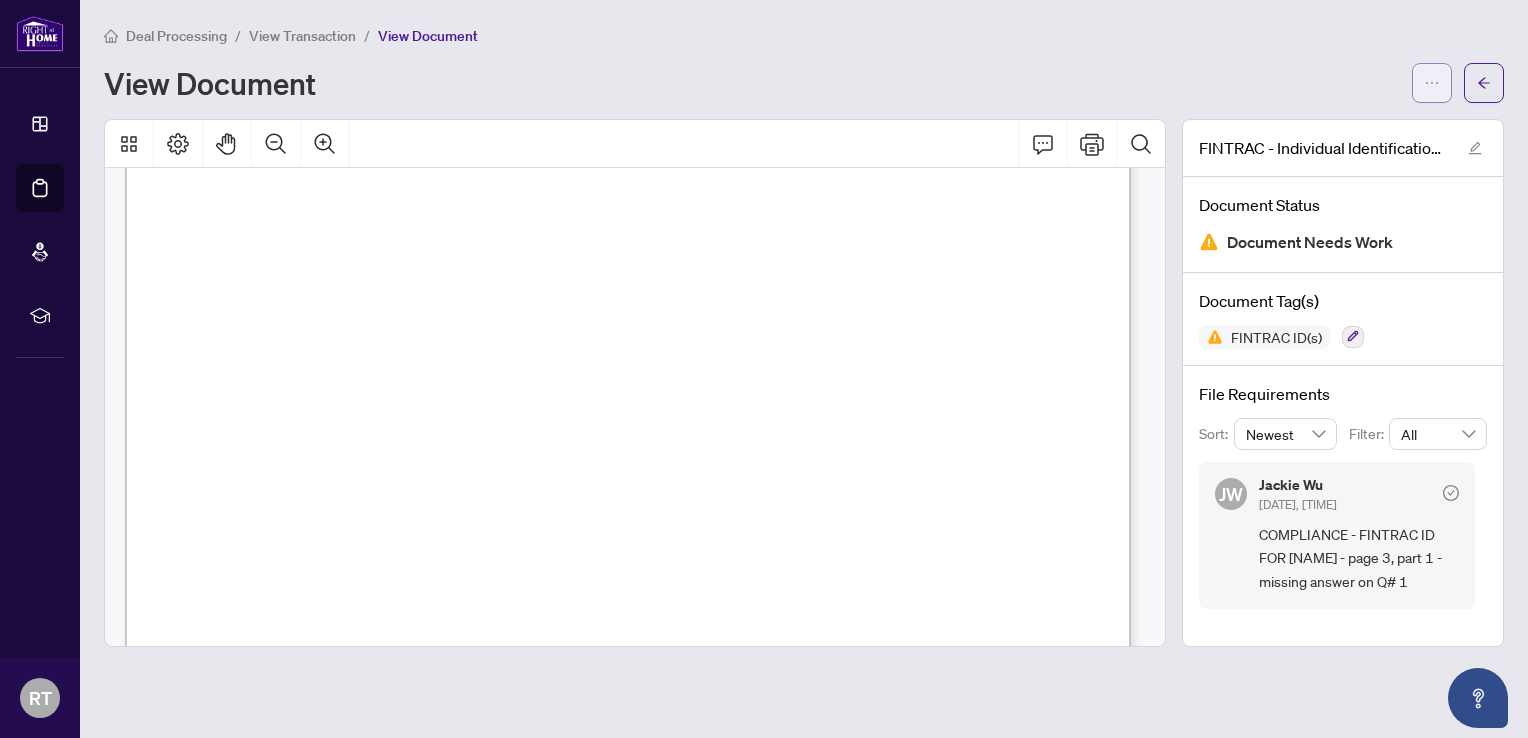 click at bounding box center (1432, 83) 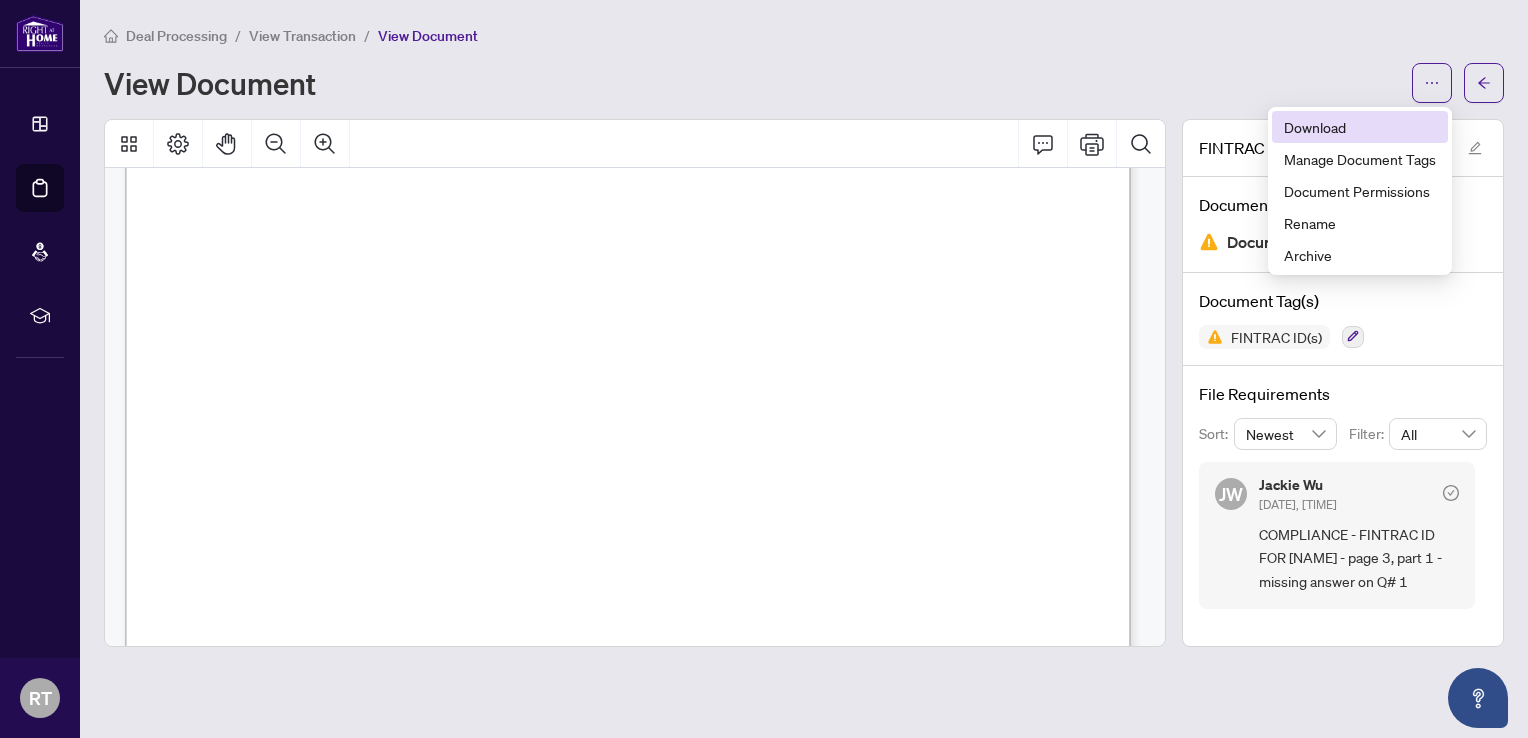 click on "Download" at bounding box center [1360, 127] 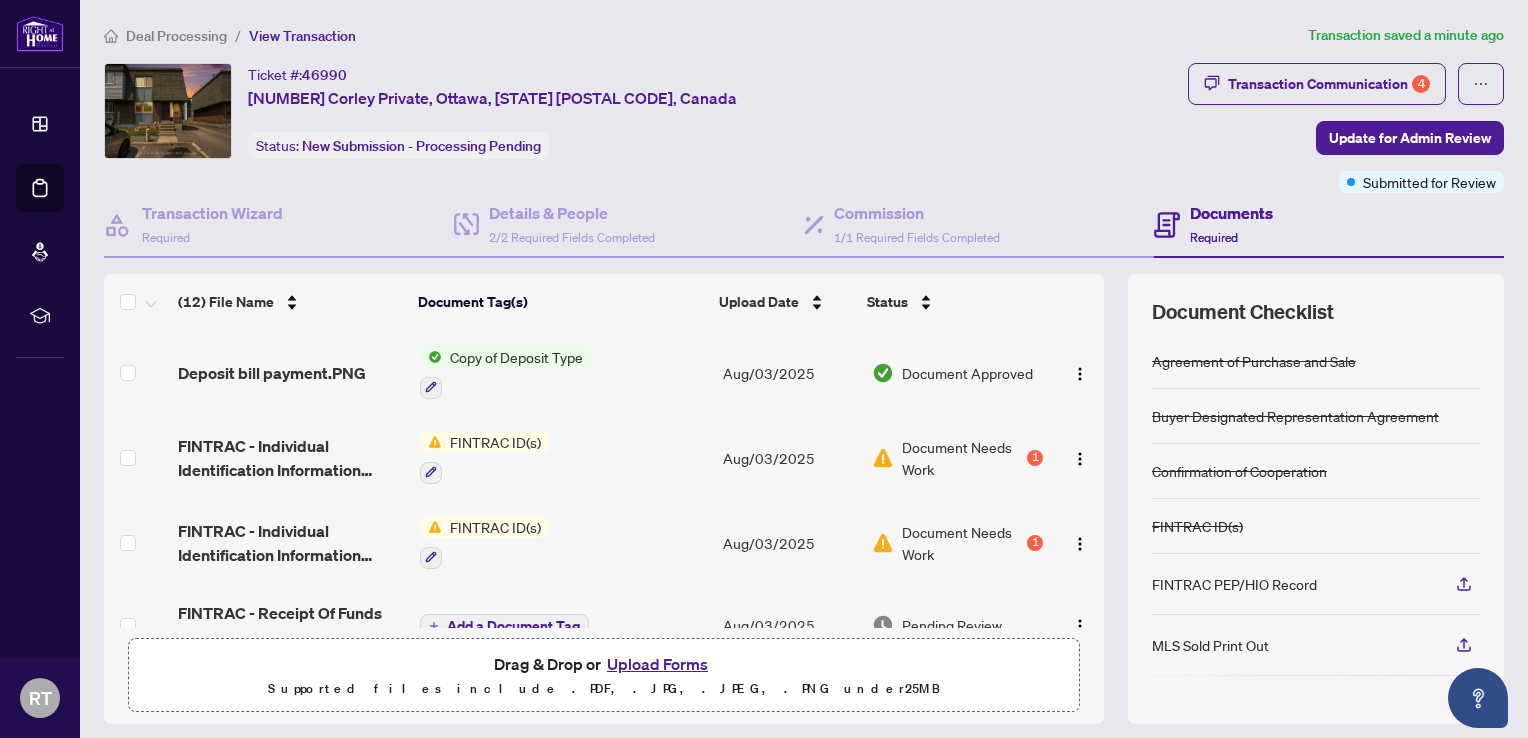 click on "Document Needs Work" at bounding box center (962, 543) 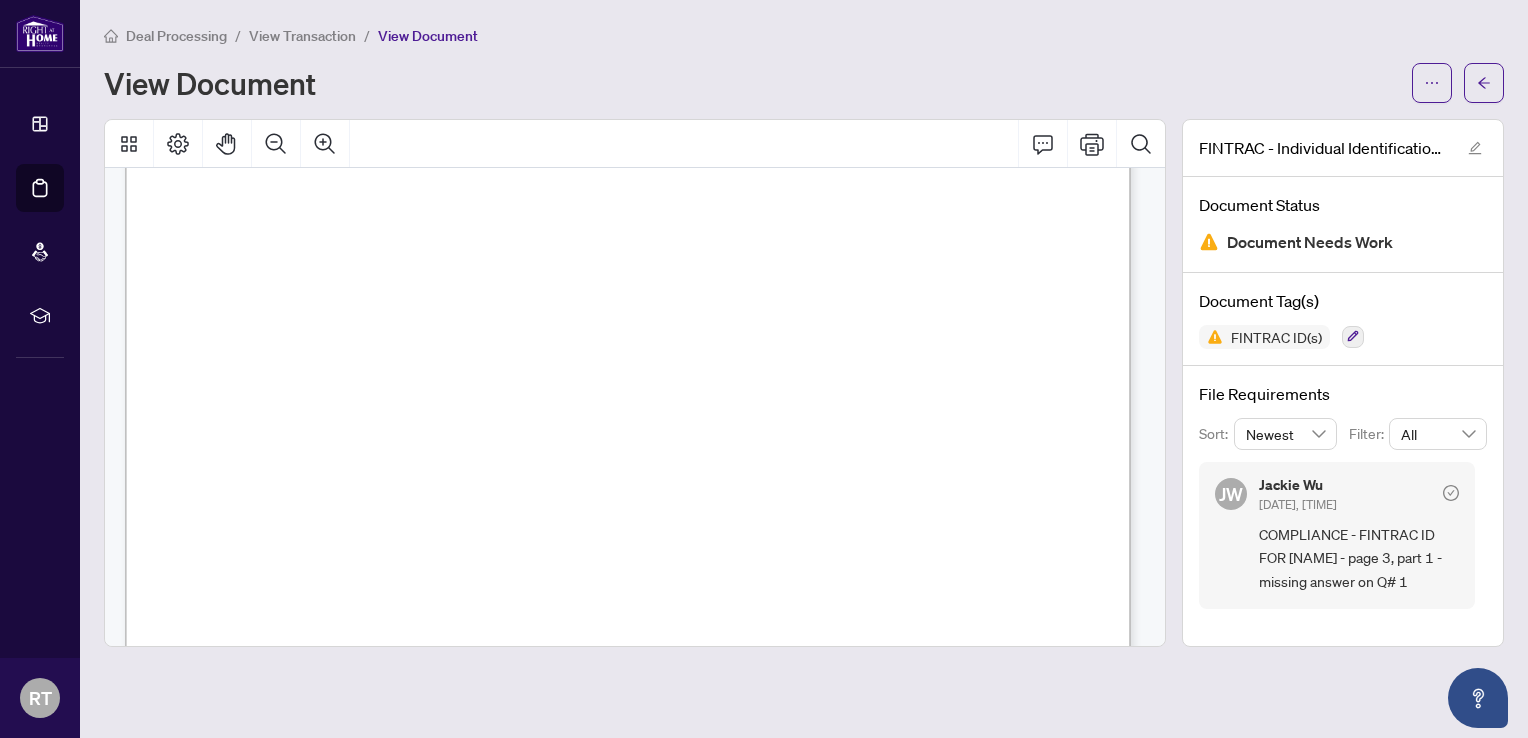 scroll, scrollTop: 2200, scrollLeft: 0, axis: vertical 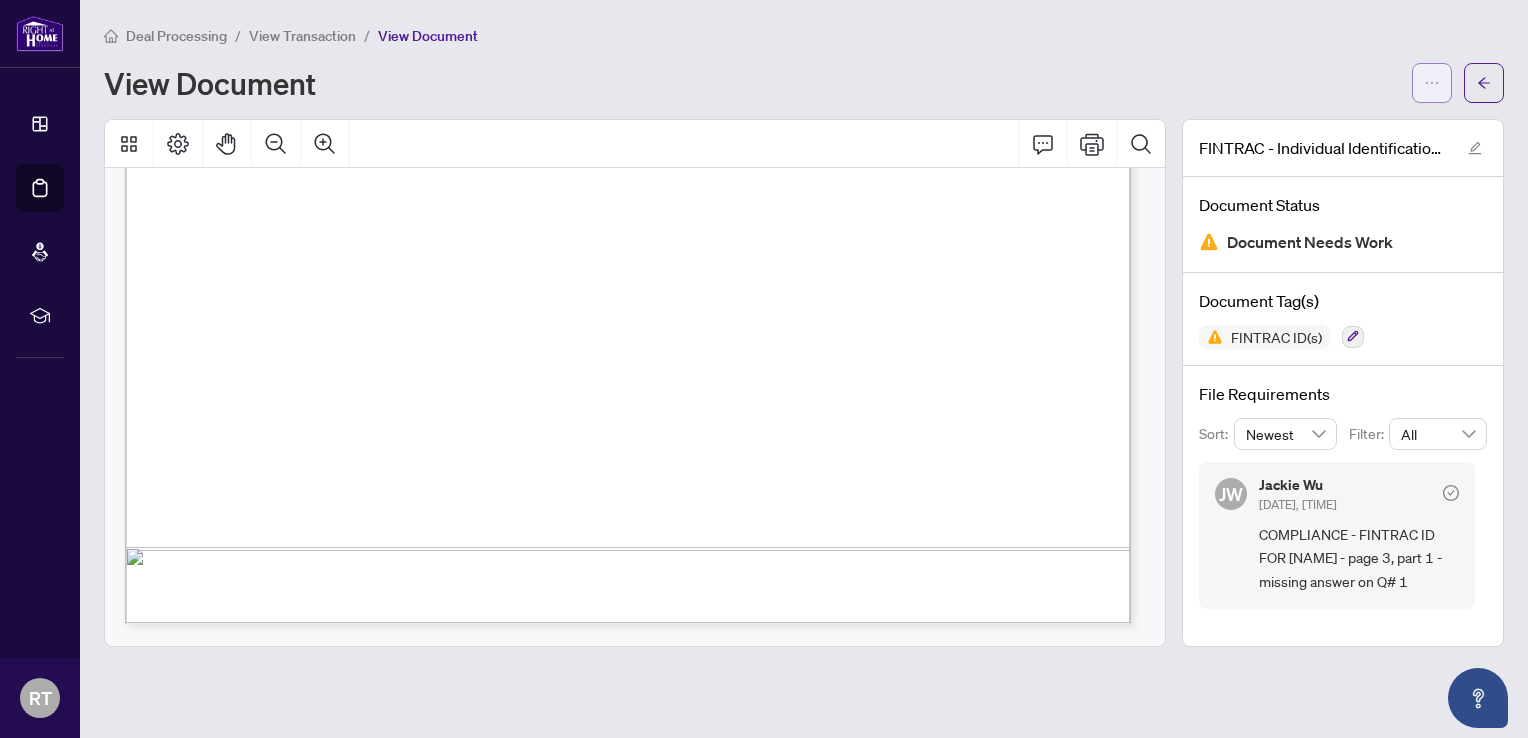click at bounding box center (1432, 83) 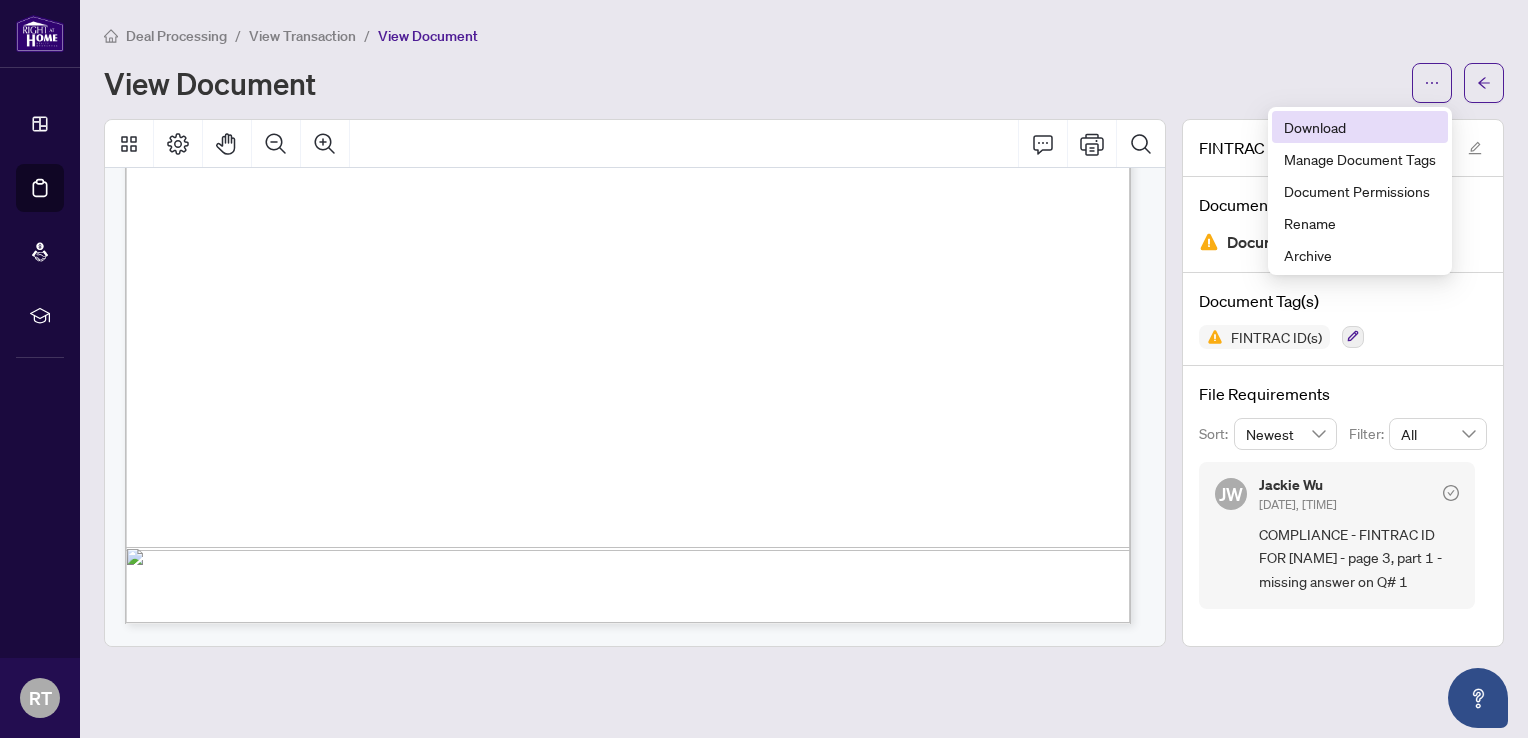 click on "Download" at bounding box center [1360, 127] 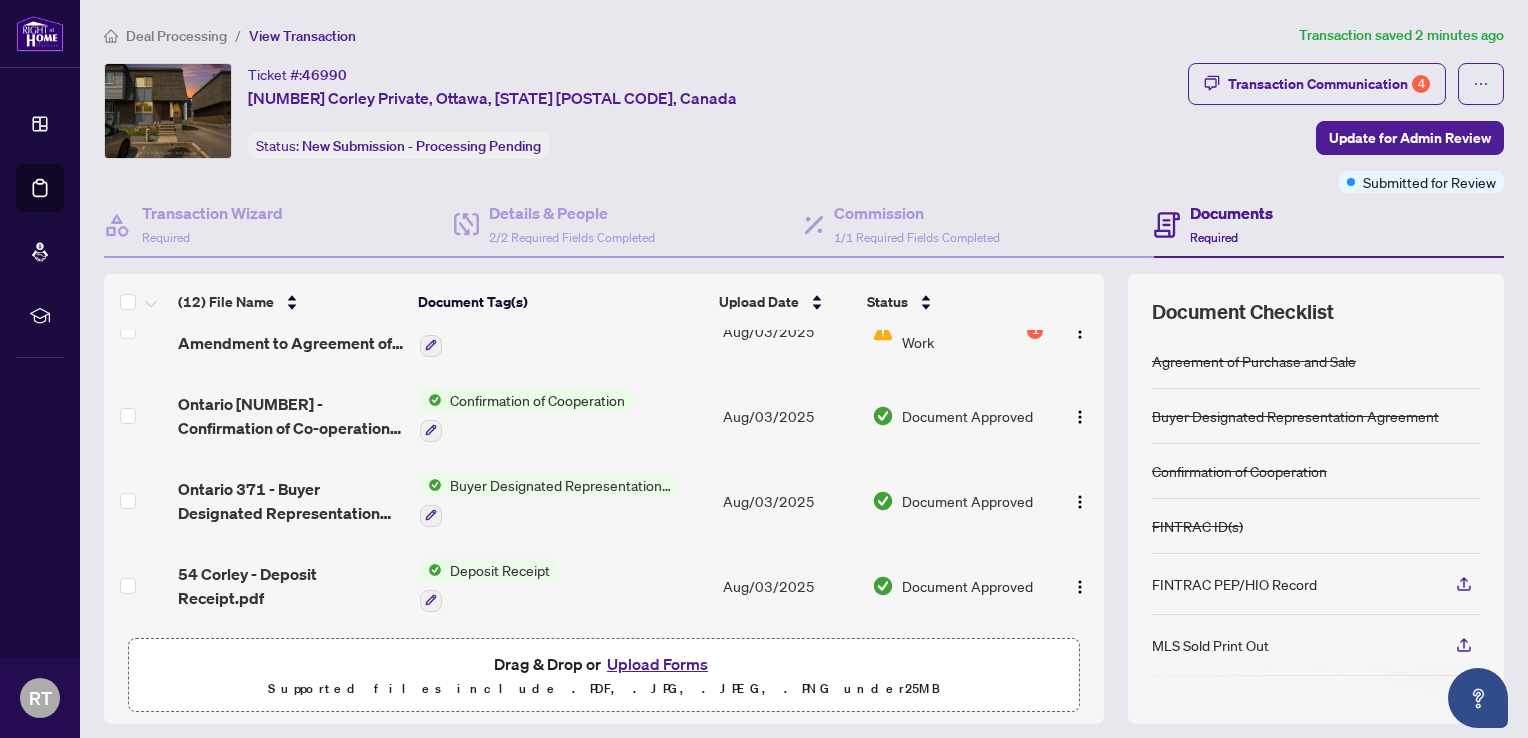 scroll, scrollTop: 600, scrollLeft: 0, axis: vertical 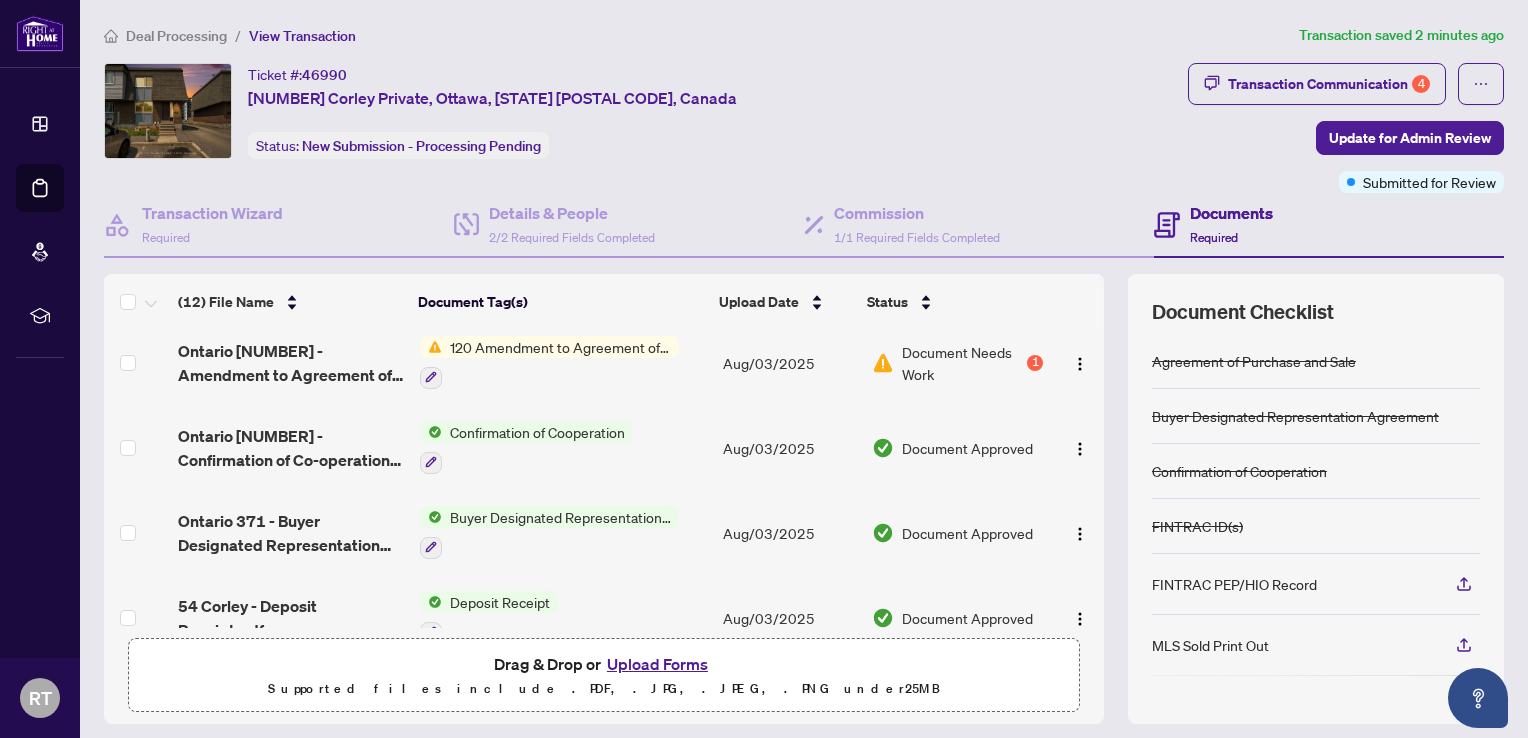 click on "Document Needs Work" at bounding box center (962, 363) 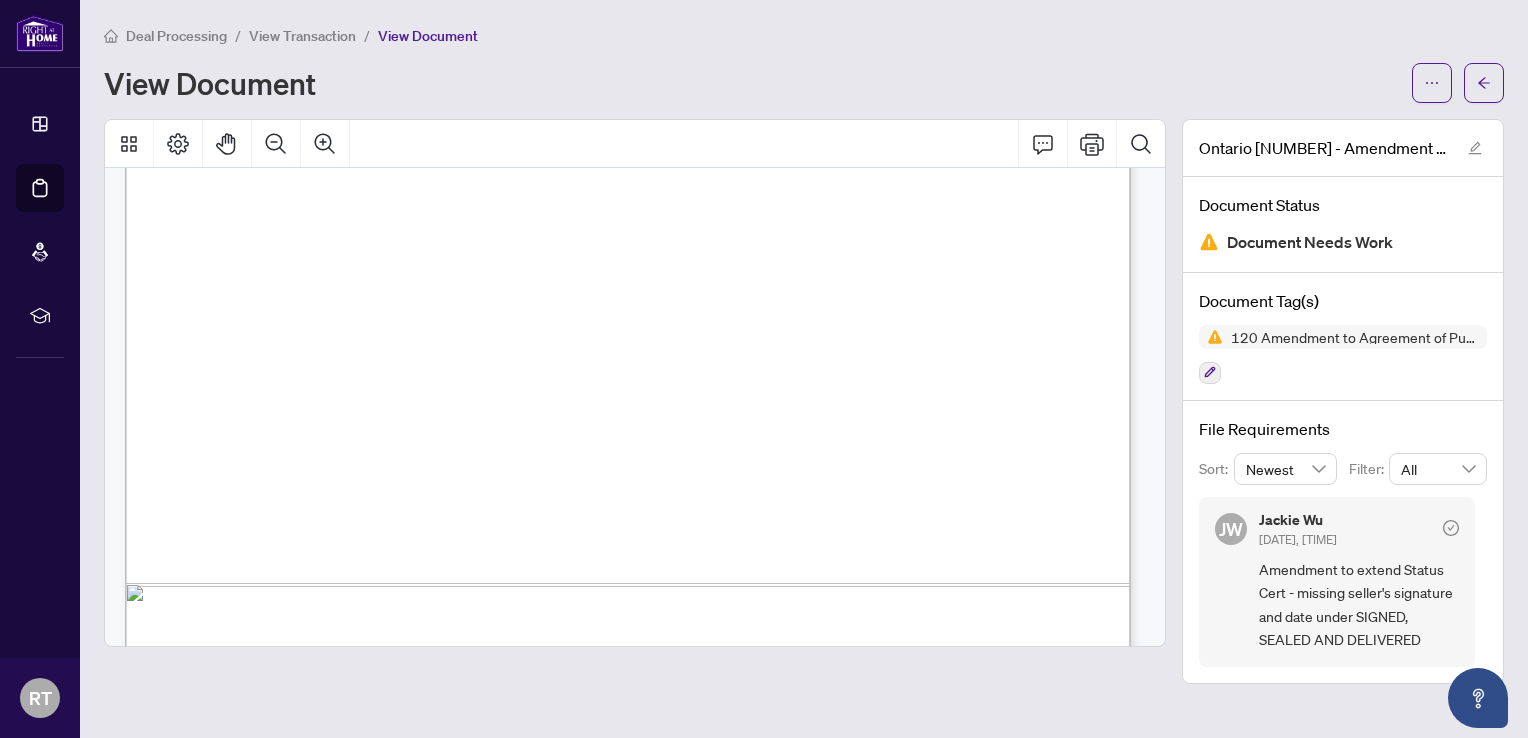 scroll, scrollTop: 2196, scrollLeft: 0, axis: vertical 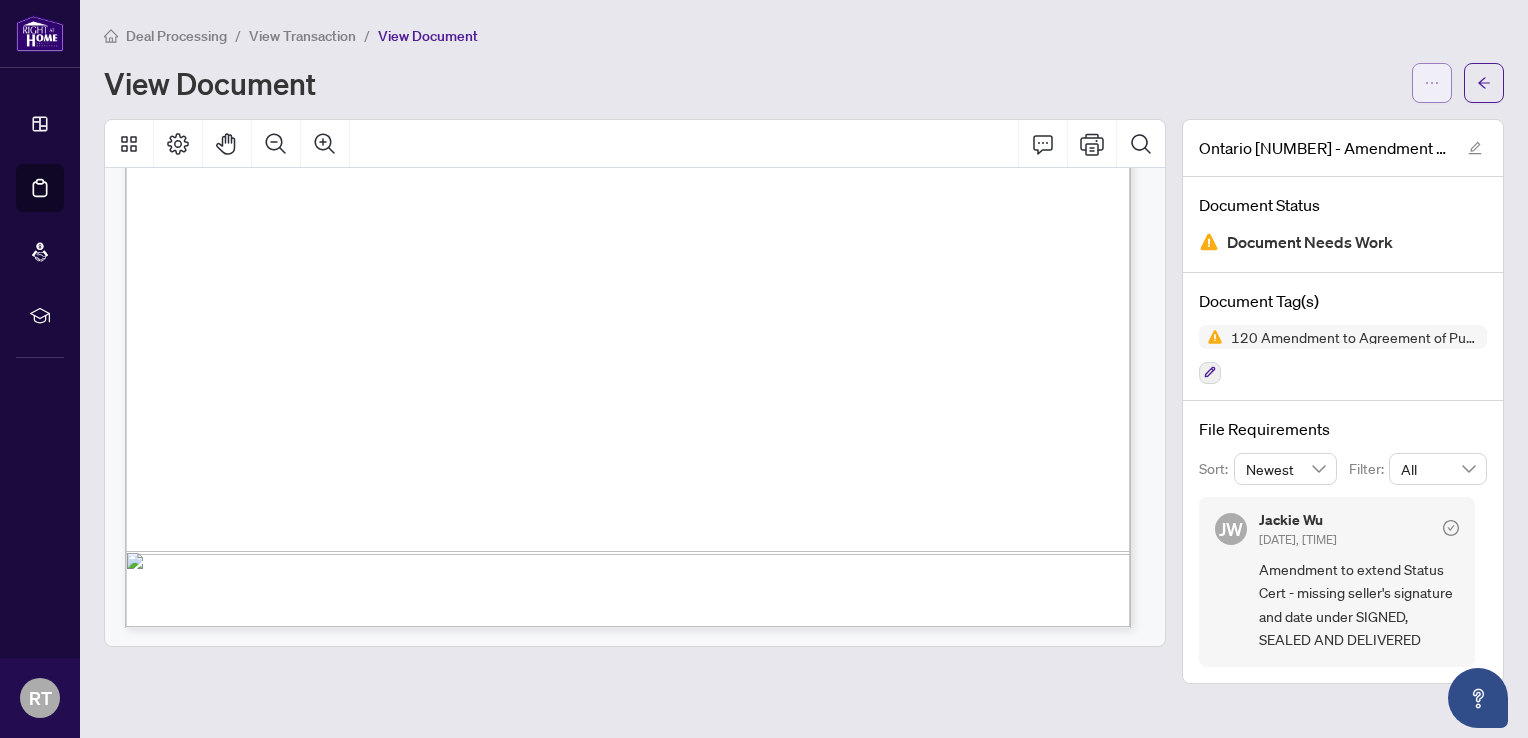 click 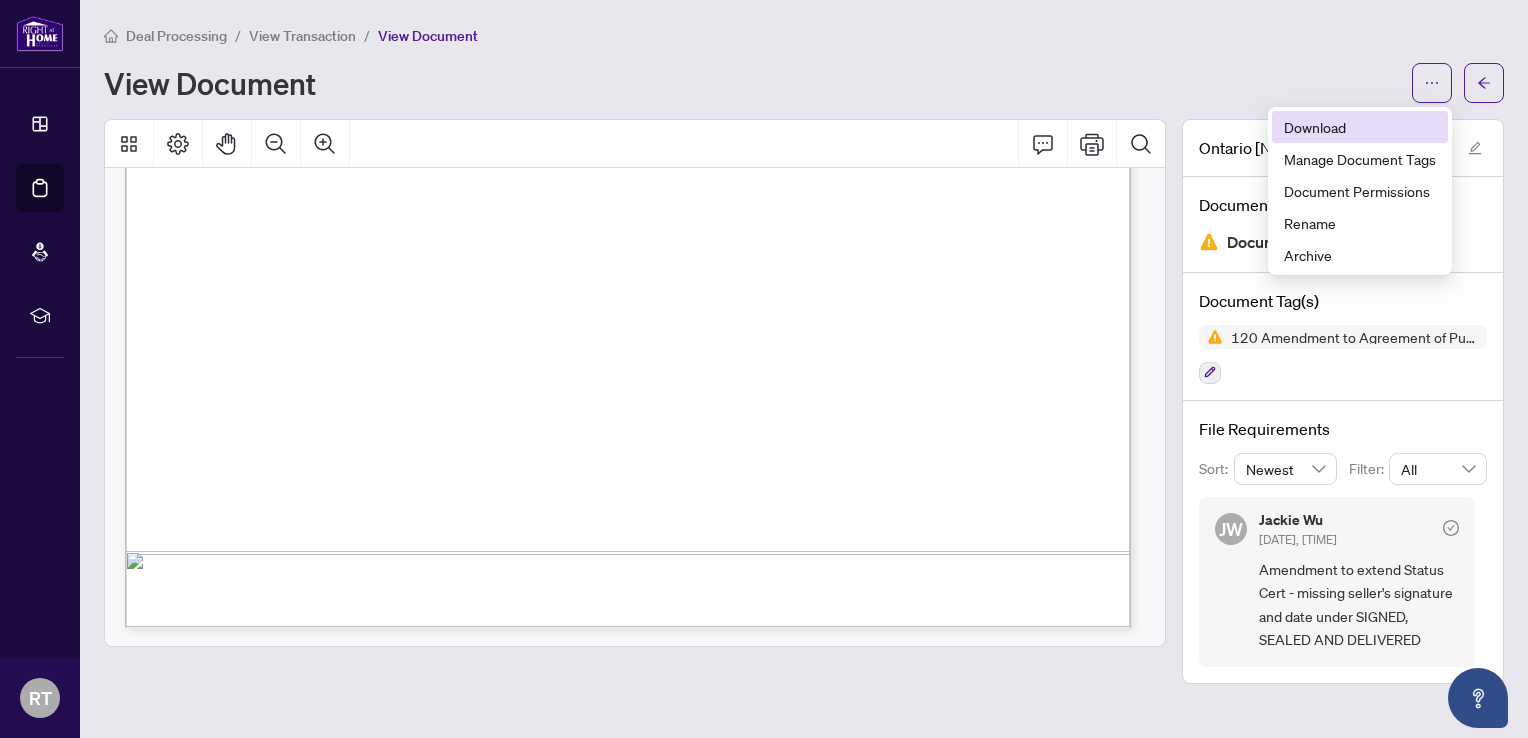 click on "Download" at bounding box center (1360, 127) 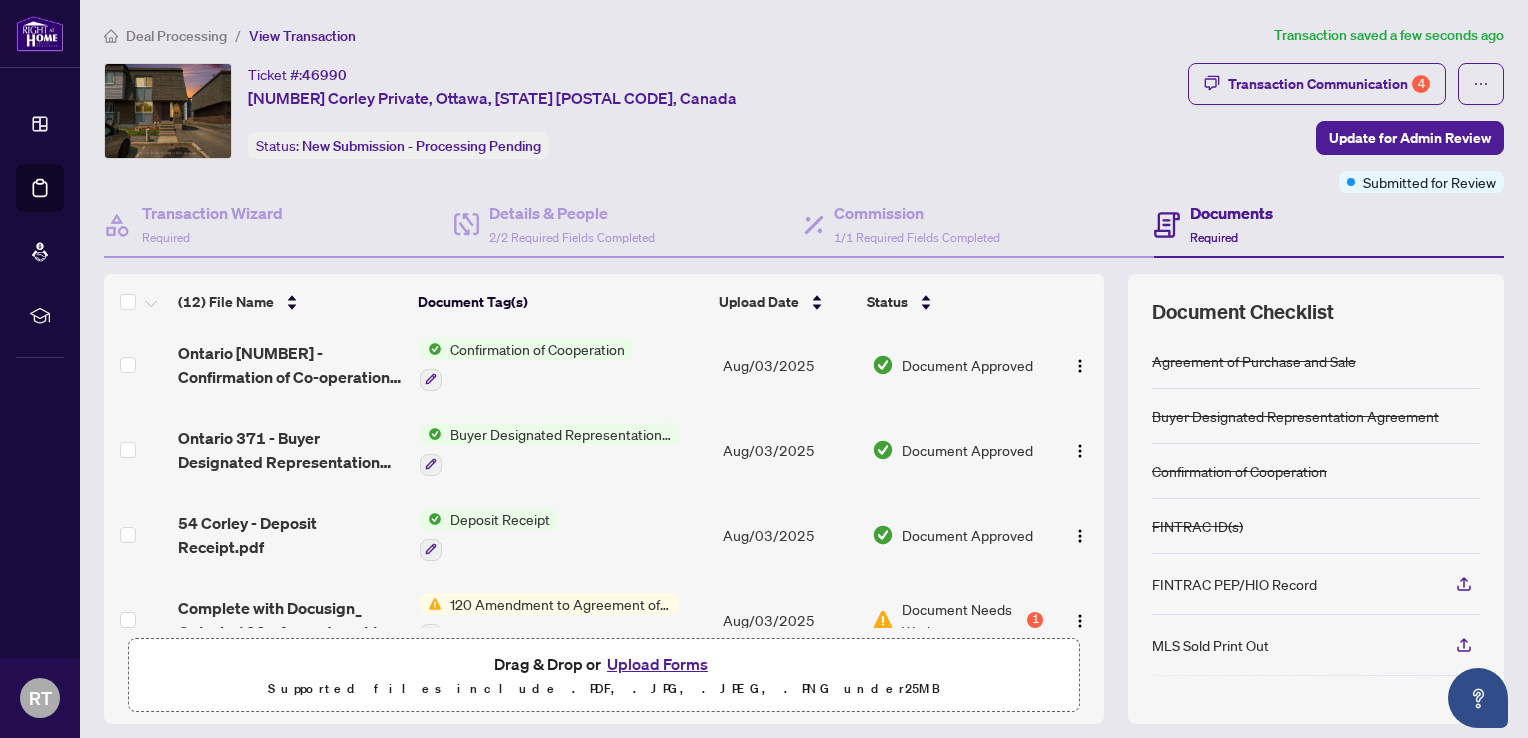 scroll, scrollTop: 720, scrollLeft: 0, axis: vertical 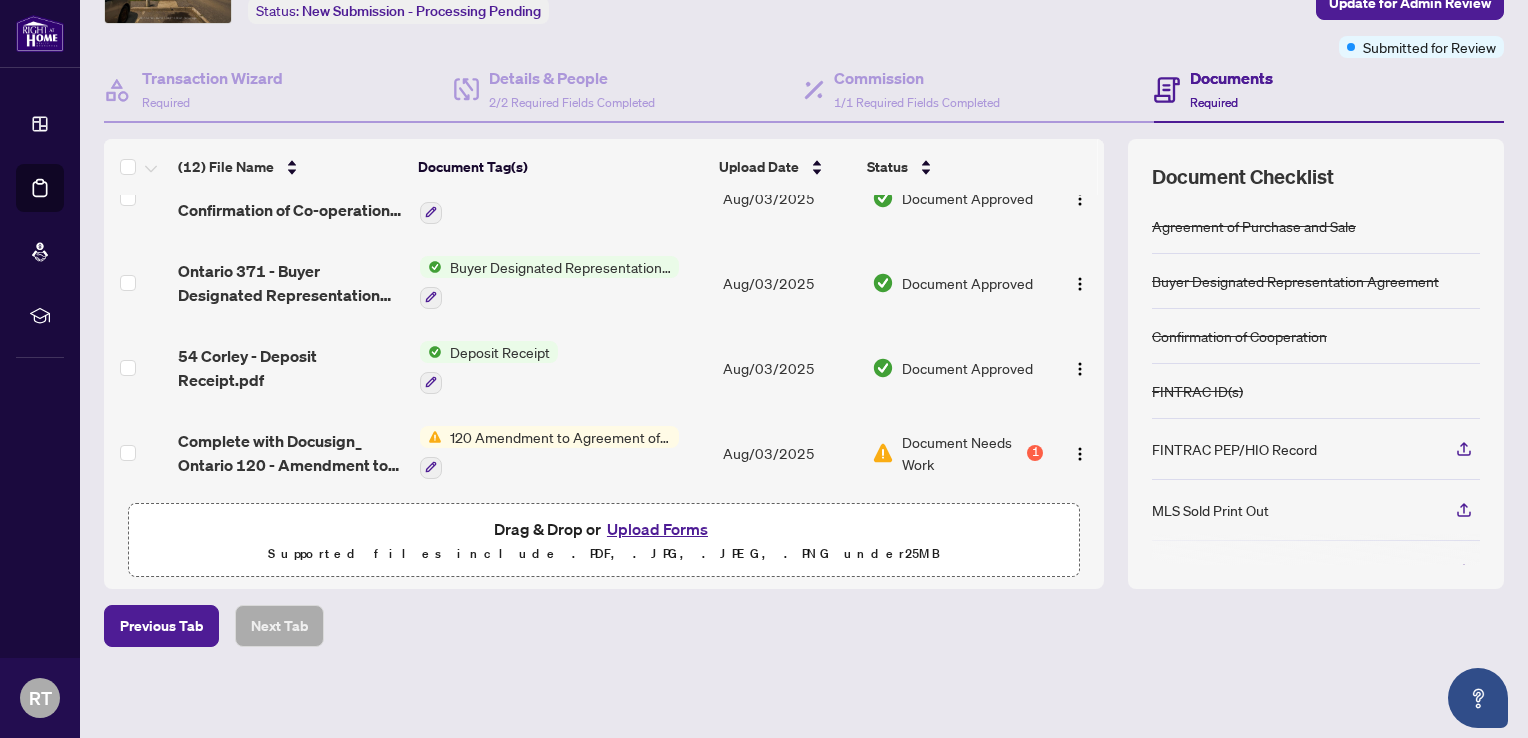 click on "Document Needs Work" at bounding box center (962, 453) 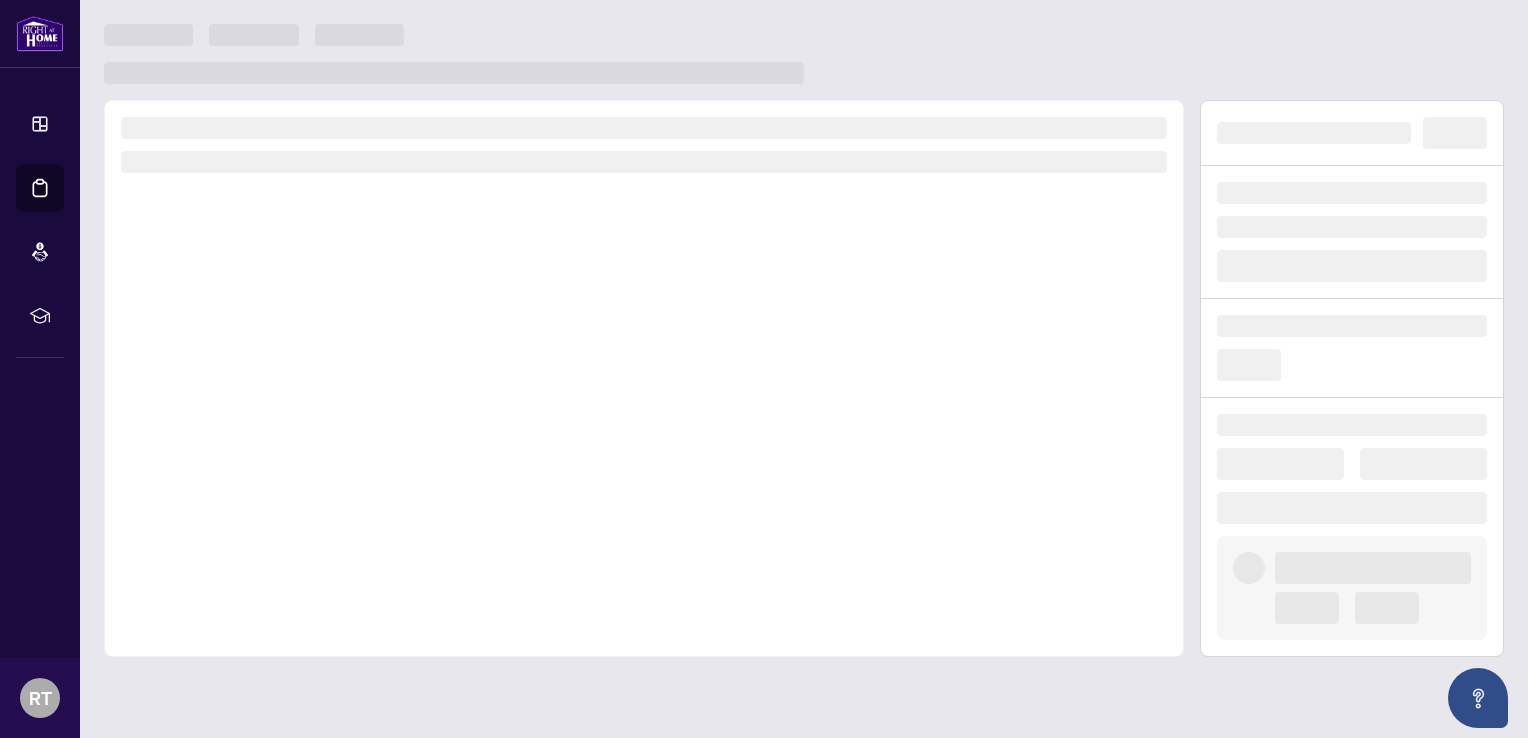 scroll, scrollTop: 0, scrollLeft: 0, axis: both 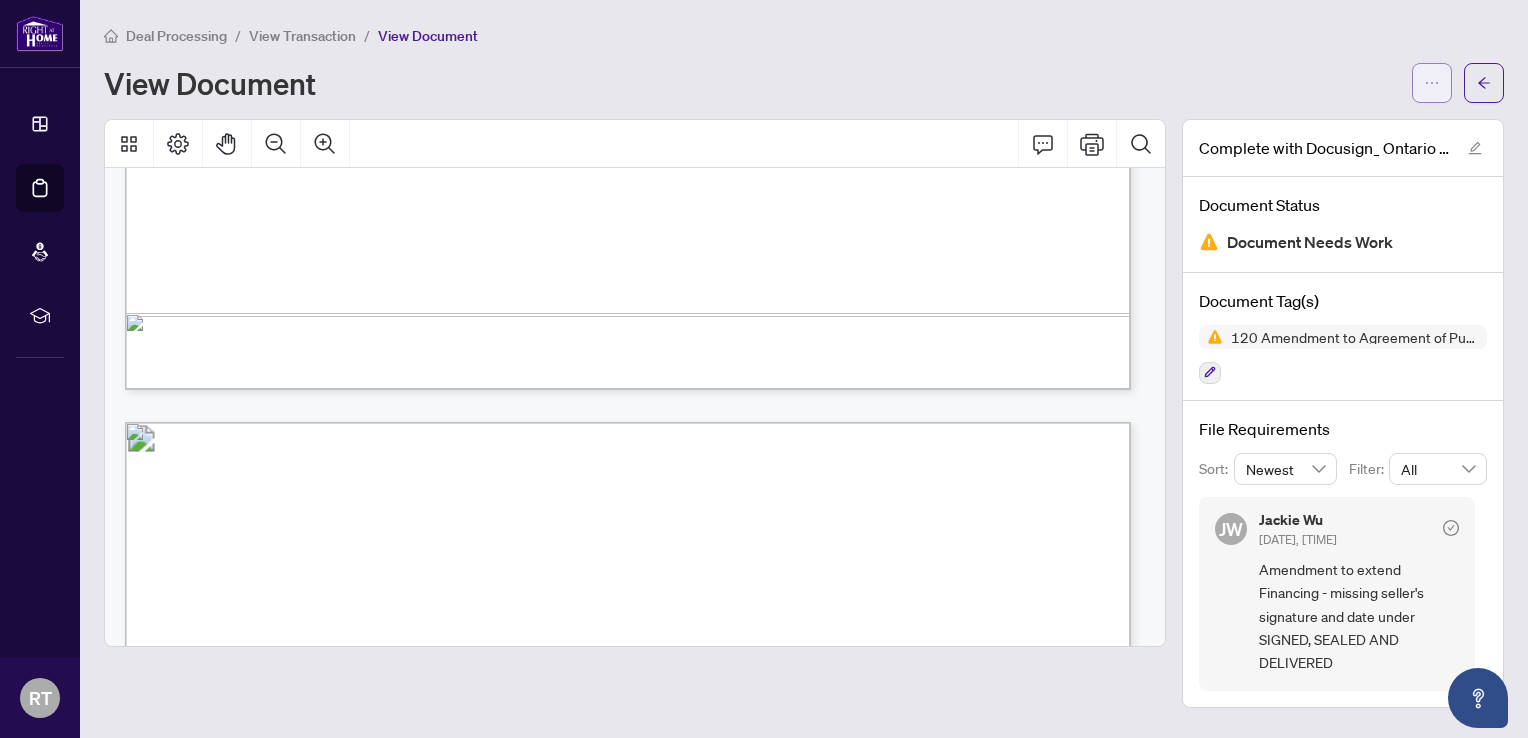 click at bounding box center (1432, 83) 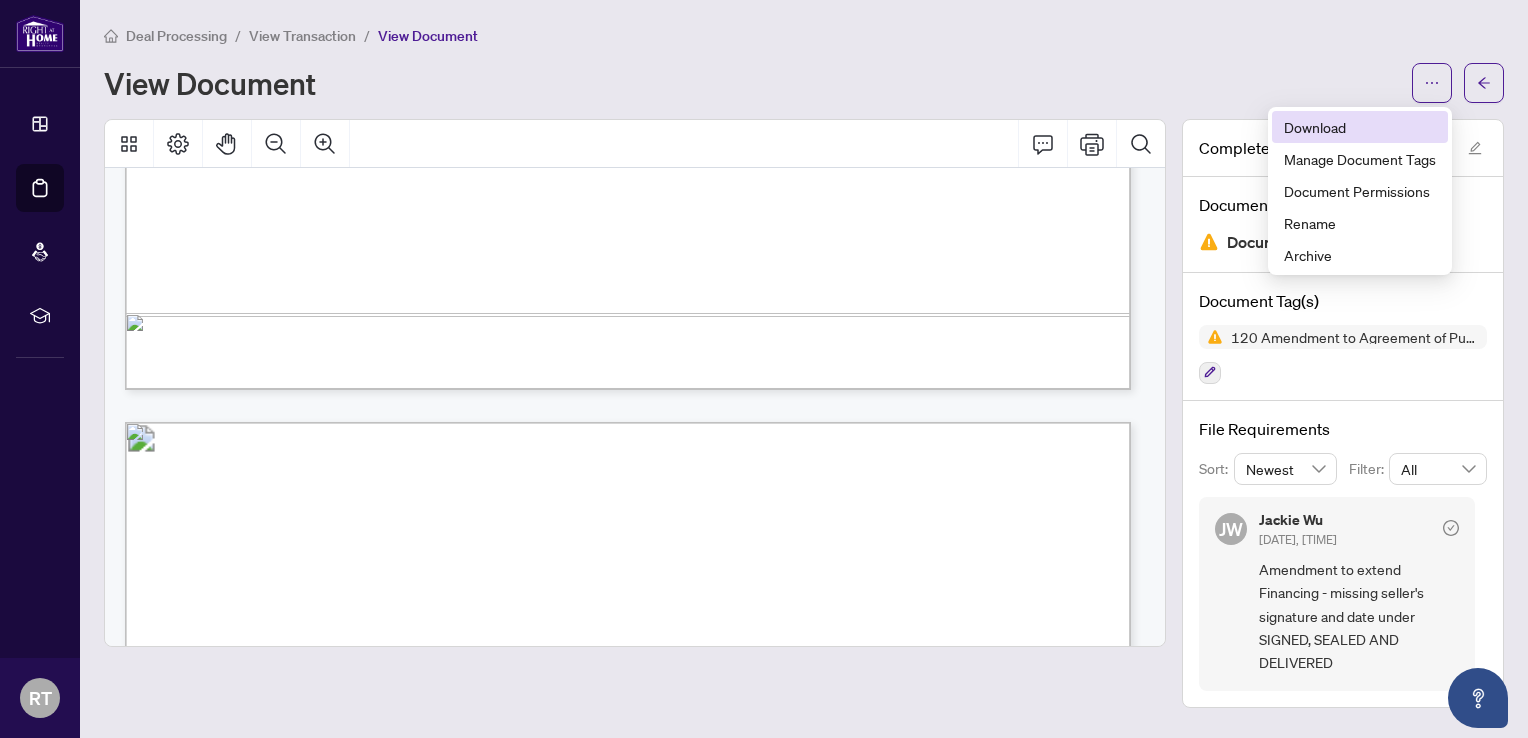 click on "Download" at bounding box center [1360, 127] 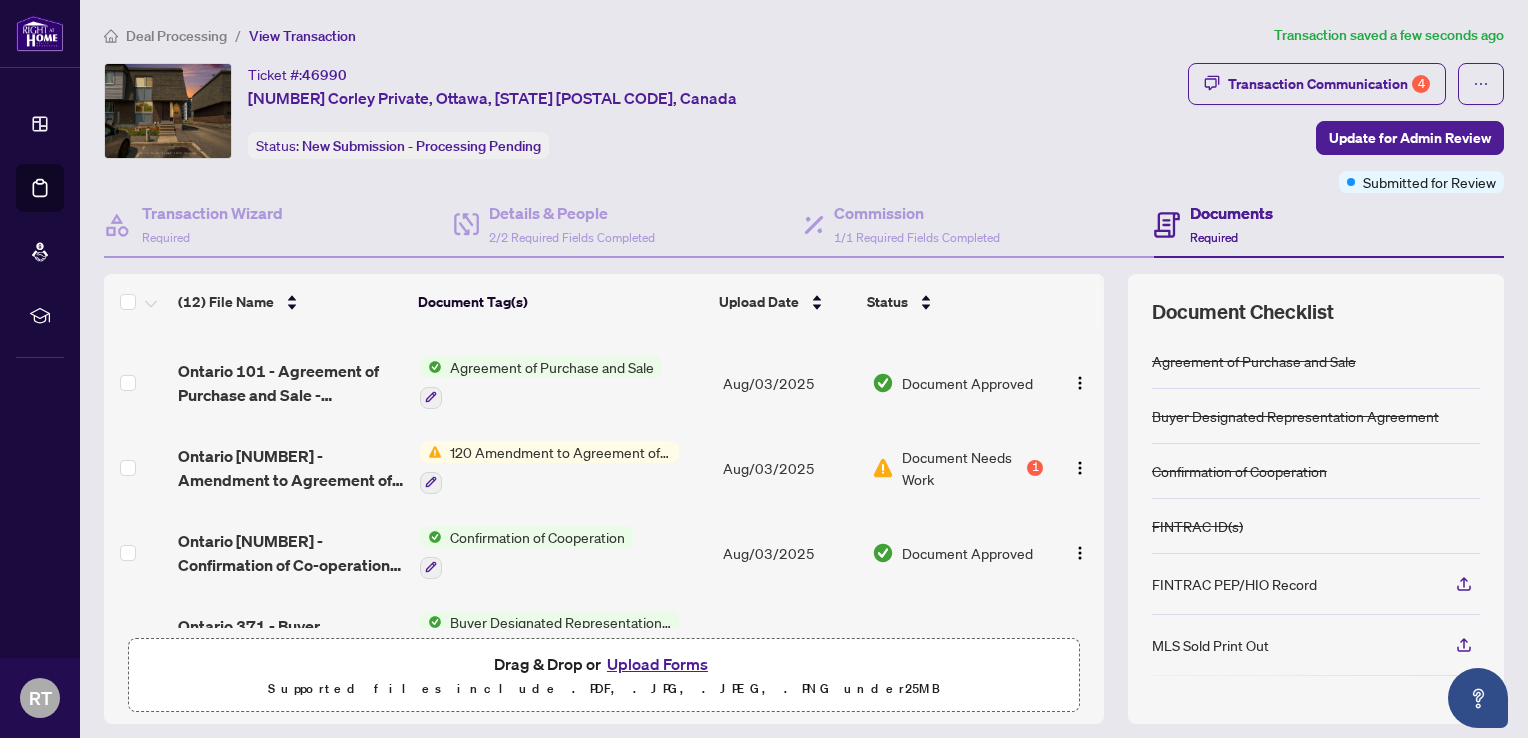 scroll, scrollTop: 720, scrollLeft: 0, axis: vertical 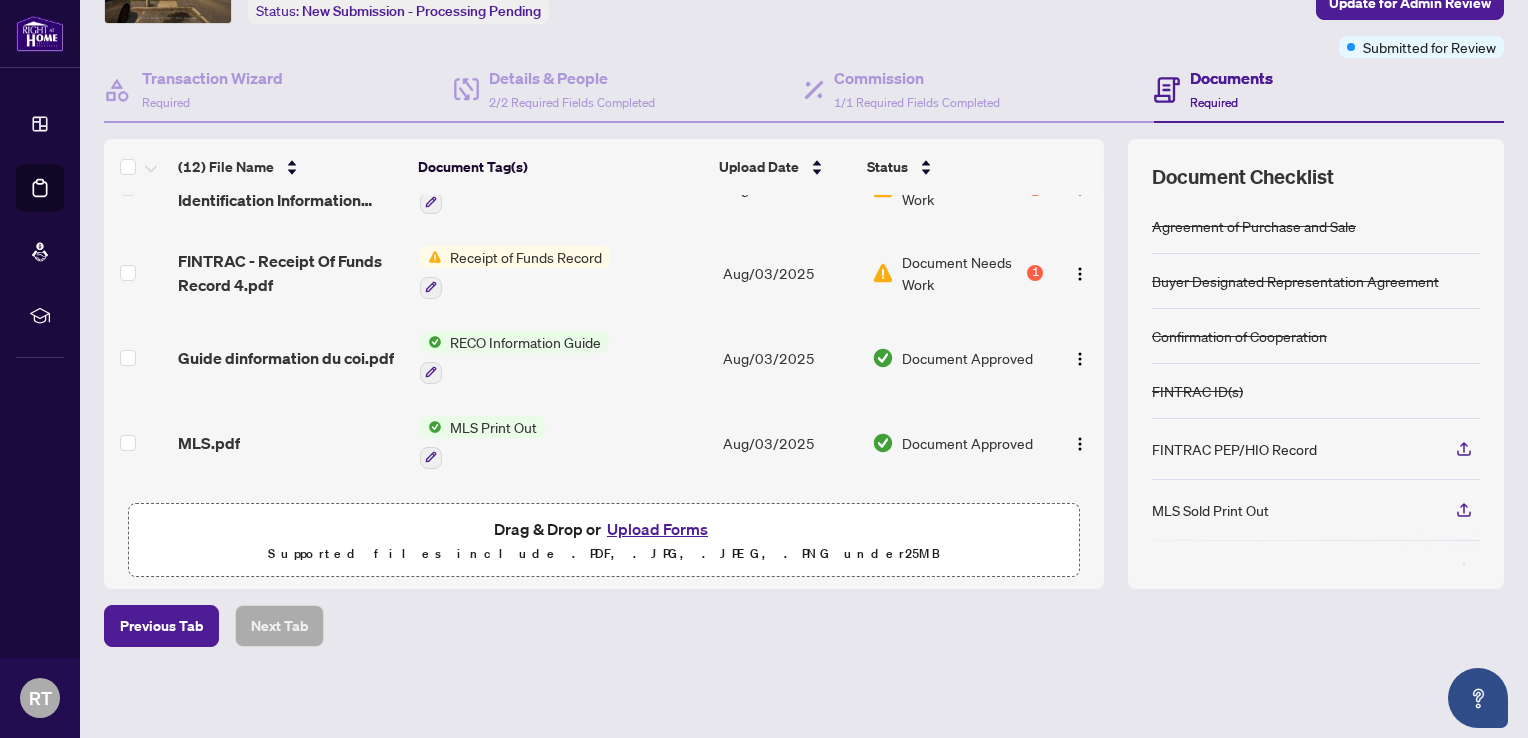 click on "Document Needs Work" at bounding box center (962, 273) 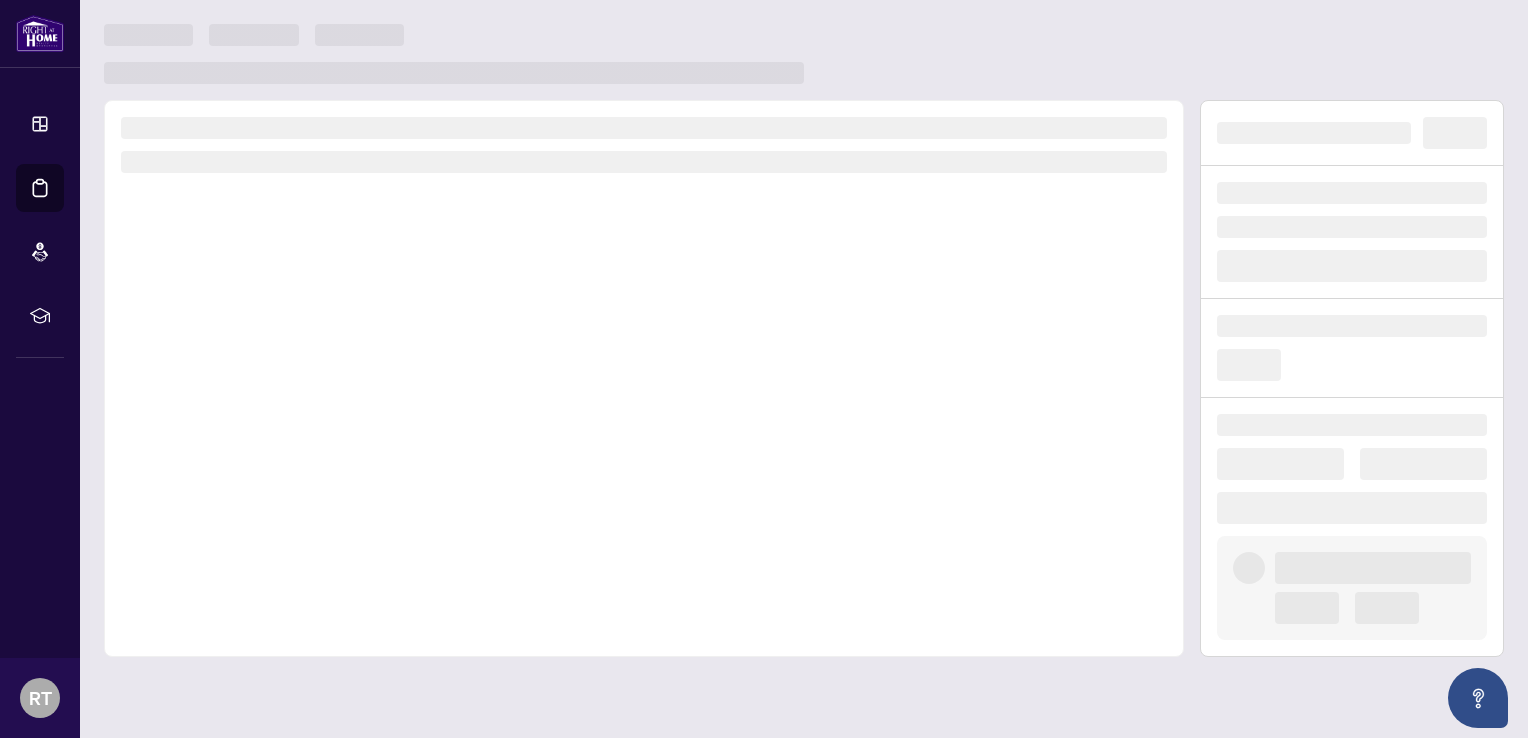 scroll, scrollTop: 0, scrollLeft: 0, axis: both 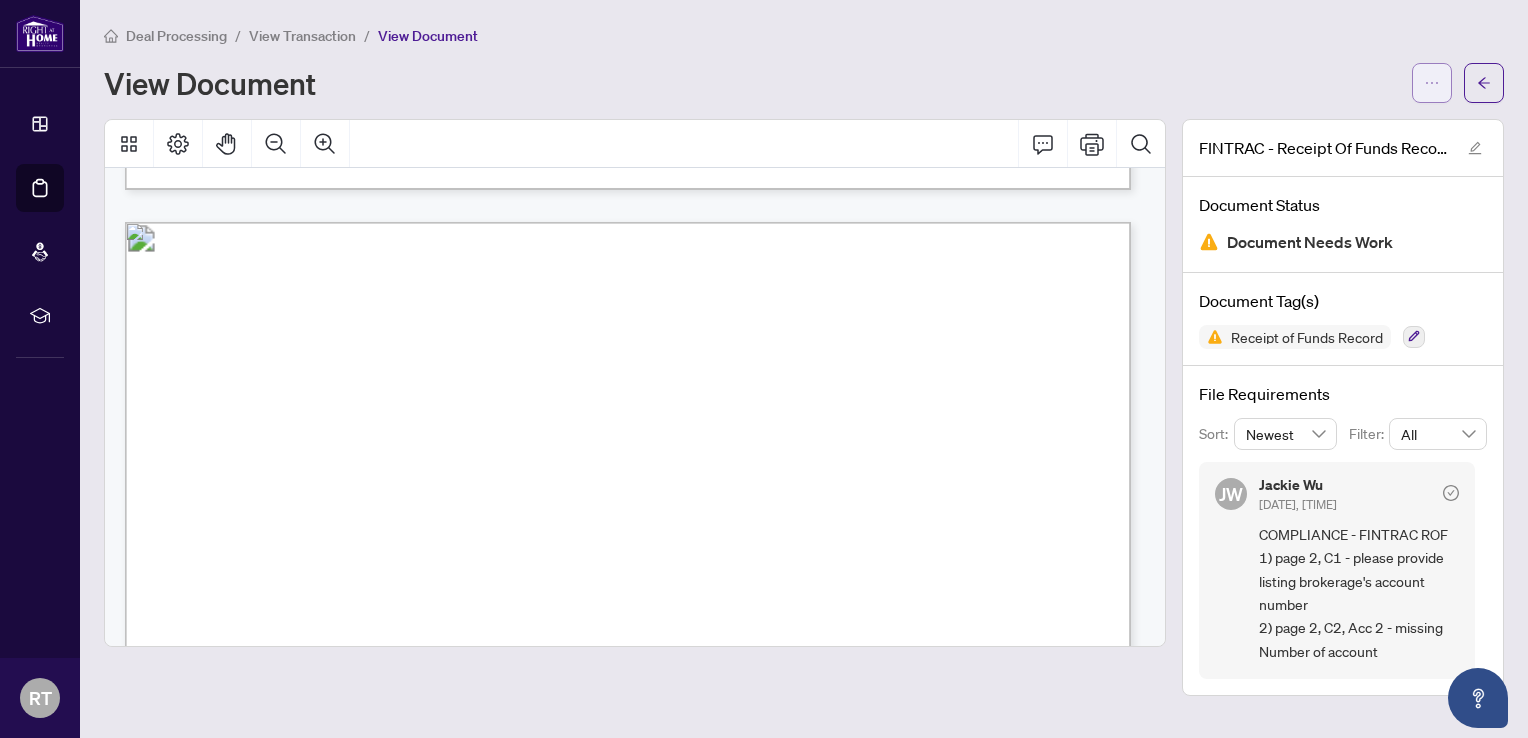 click 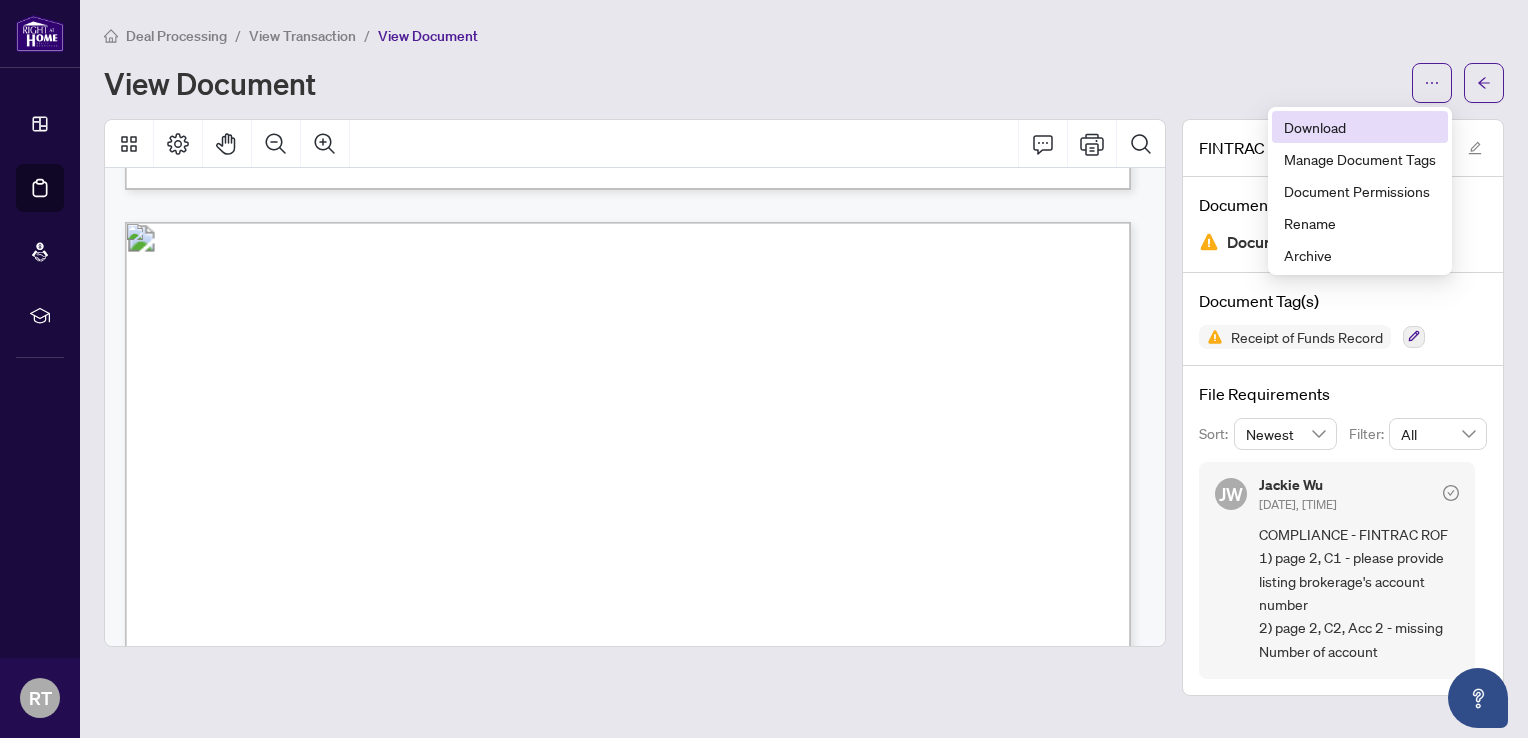 click on "Download" at bounding box center [1360, 127] 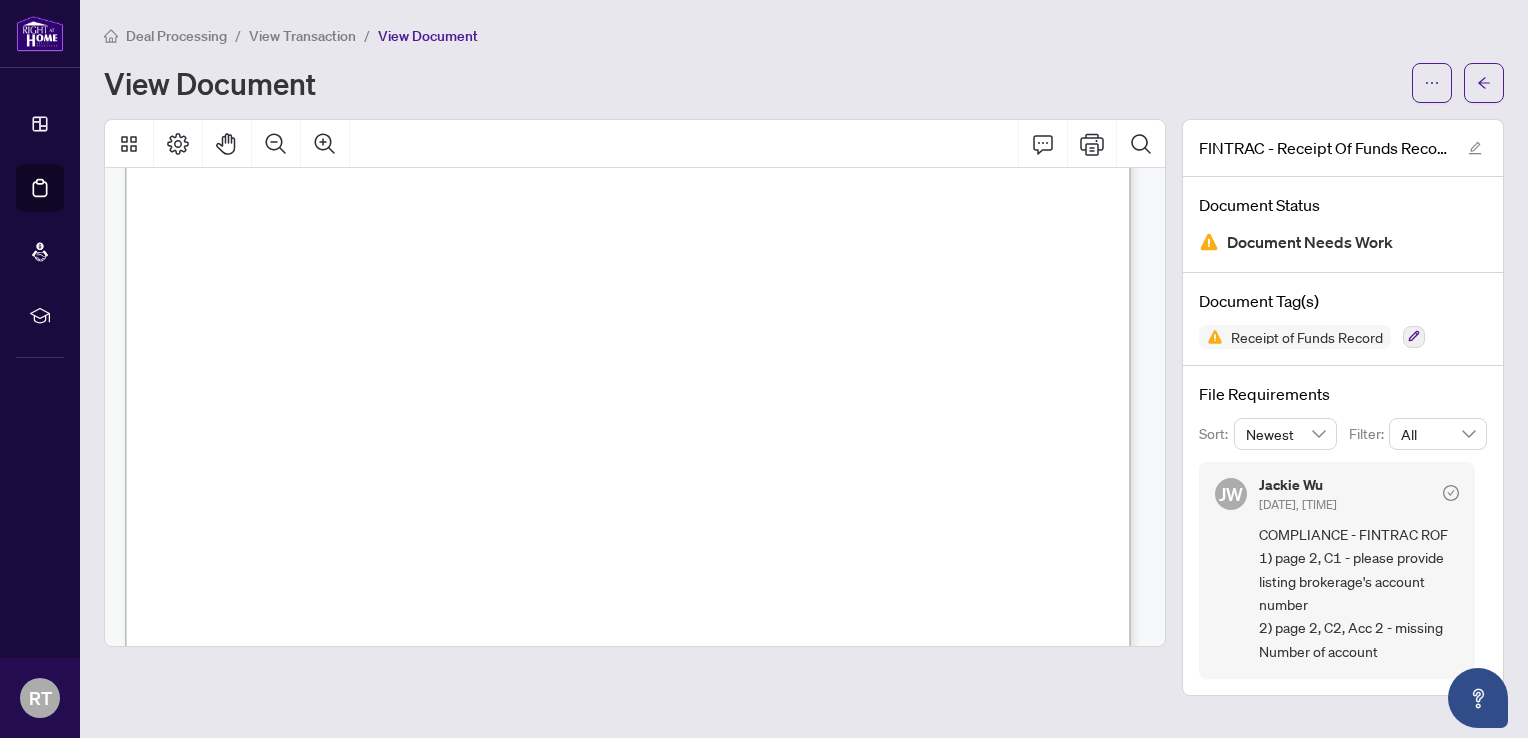 scroll, scrollTop: 1500, scrollLeft: 0, axis: vertical 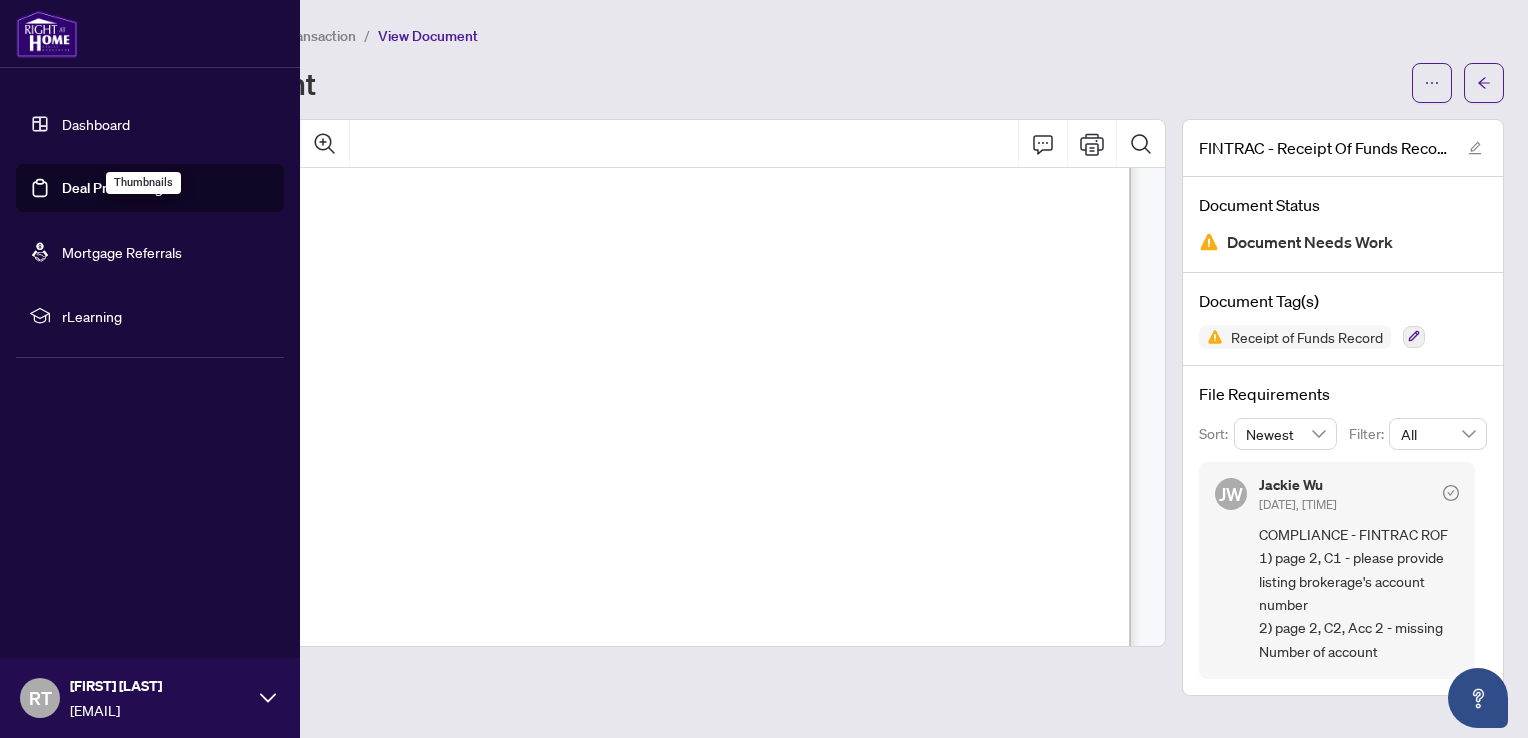 click at bounding box center [47, 34] 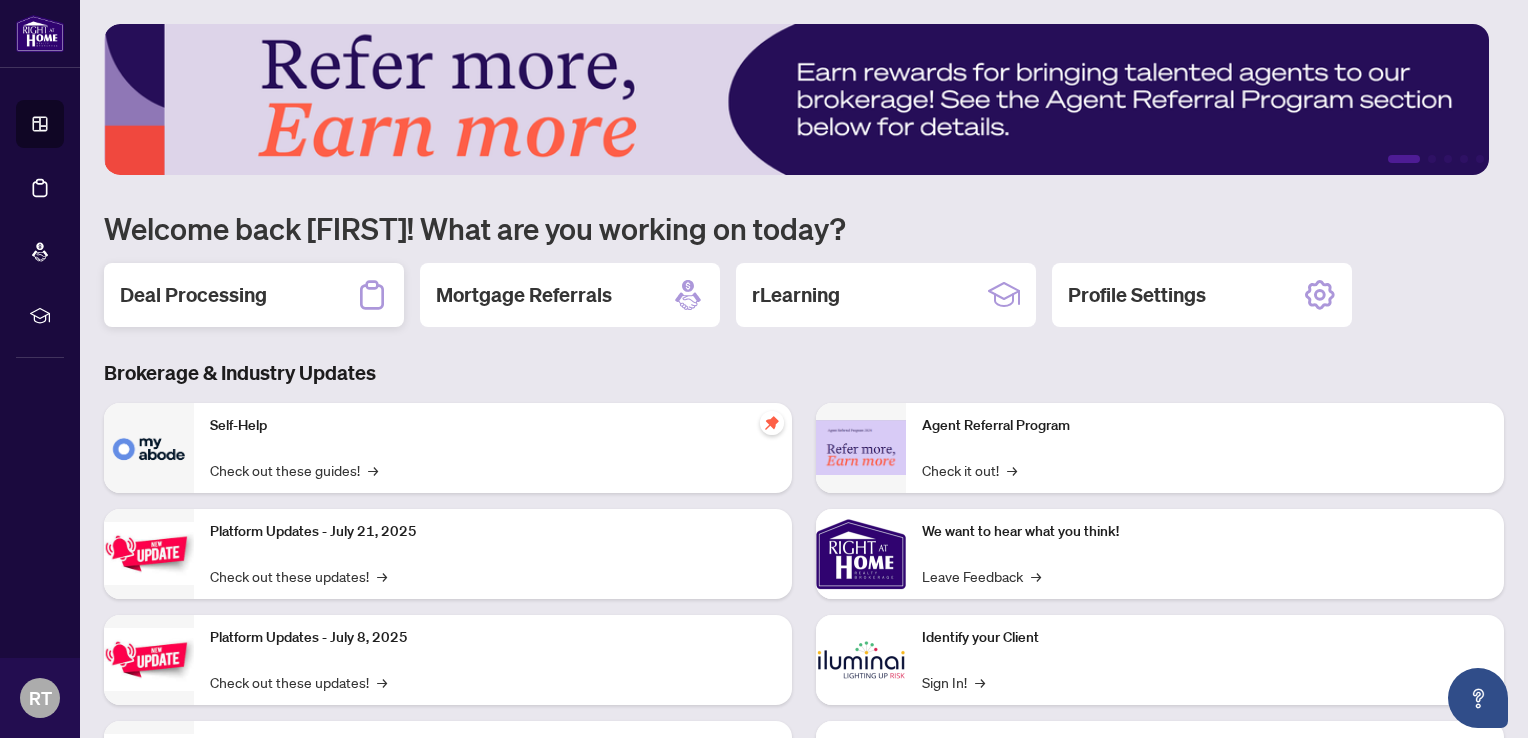 click on "Deal Processing" at bounding box center [254, 295] 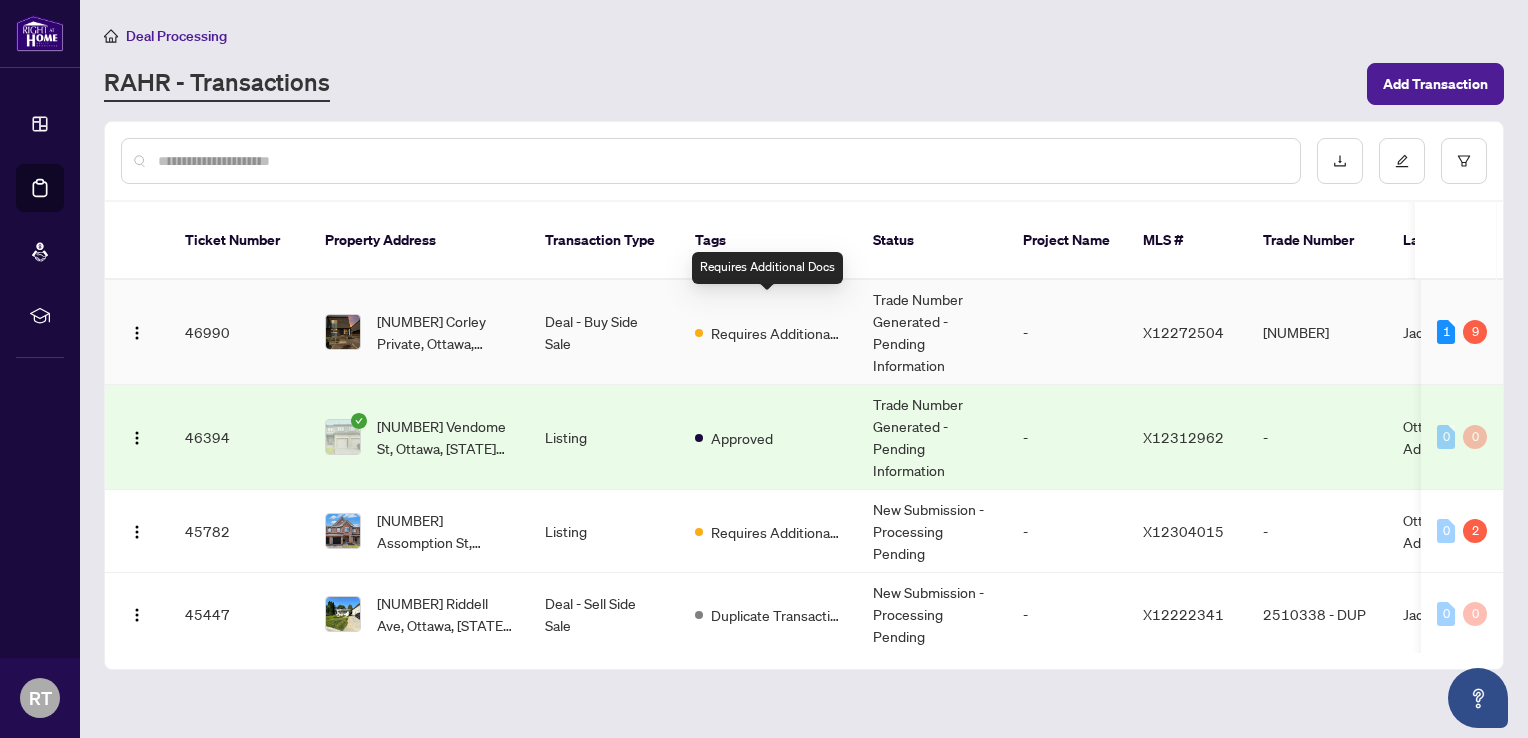 click on "Requires Additional Docs" at bounding box center [776, 333] 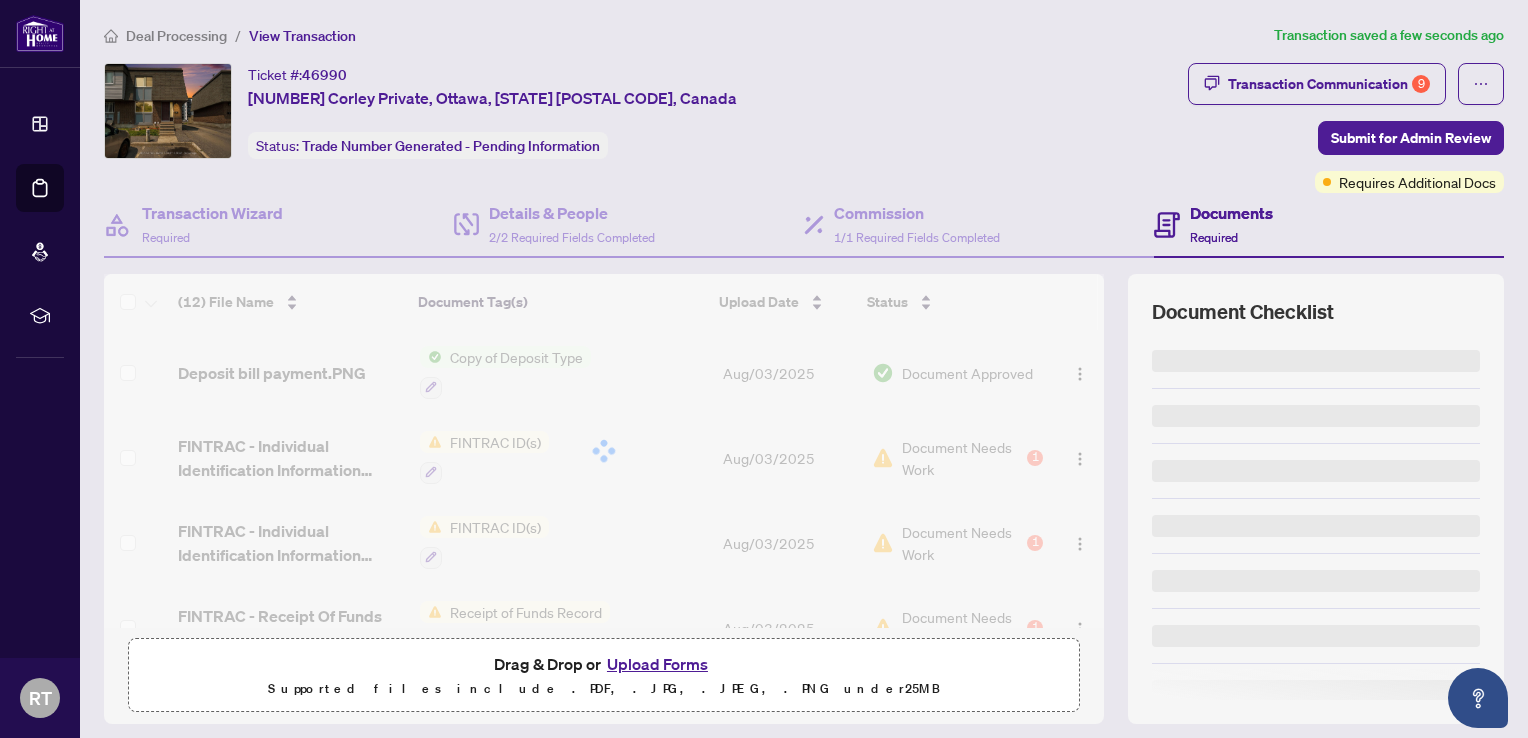 scroll, scrollTop: 135, scrollLeft: 0, axis: vertical 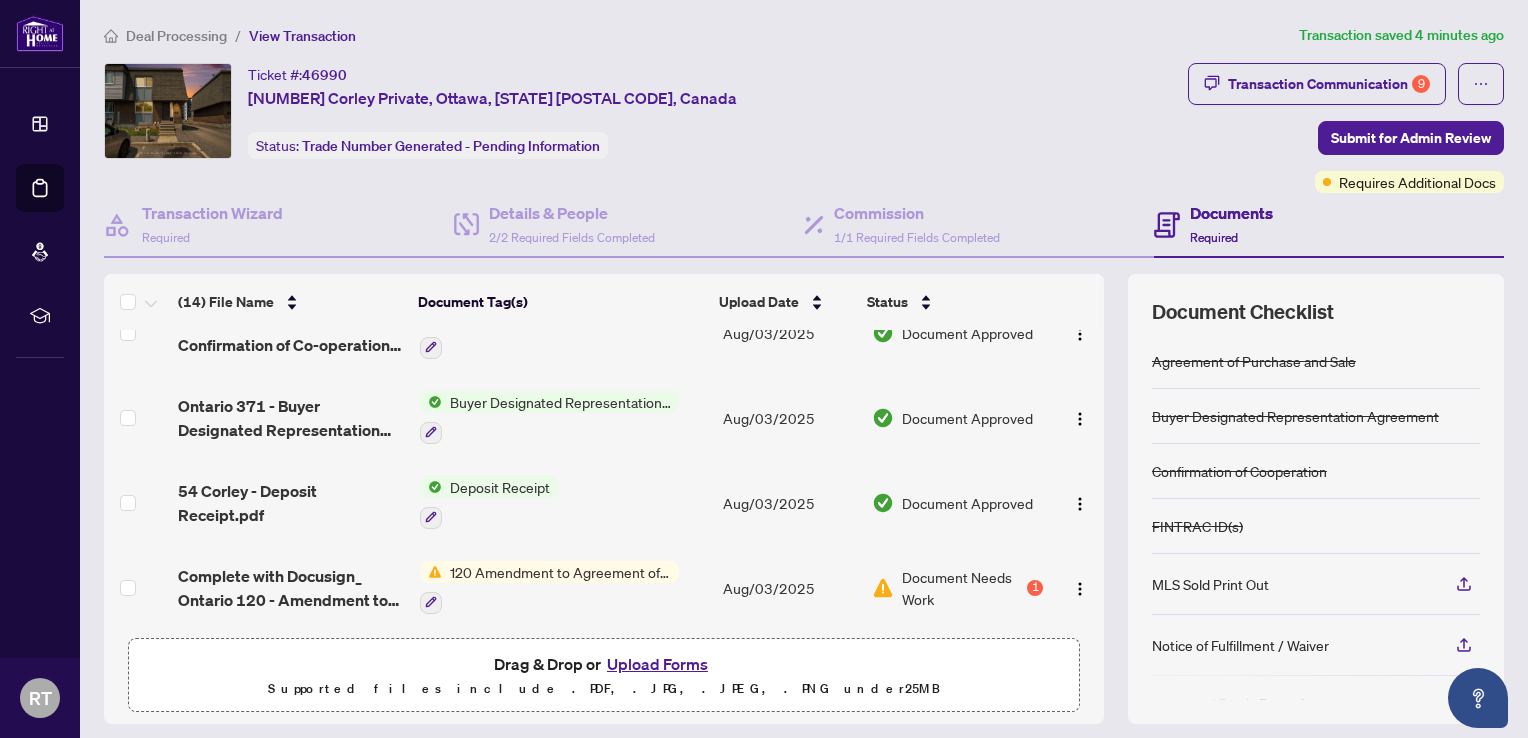click on "Upload Forms" at bounding box center [657, 664] 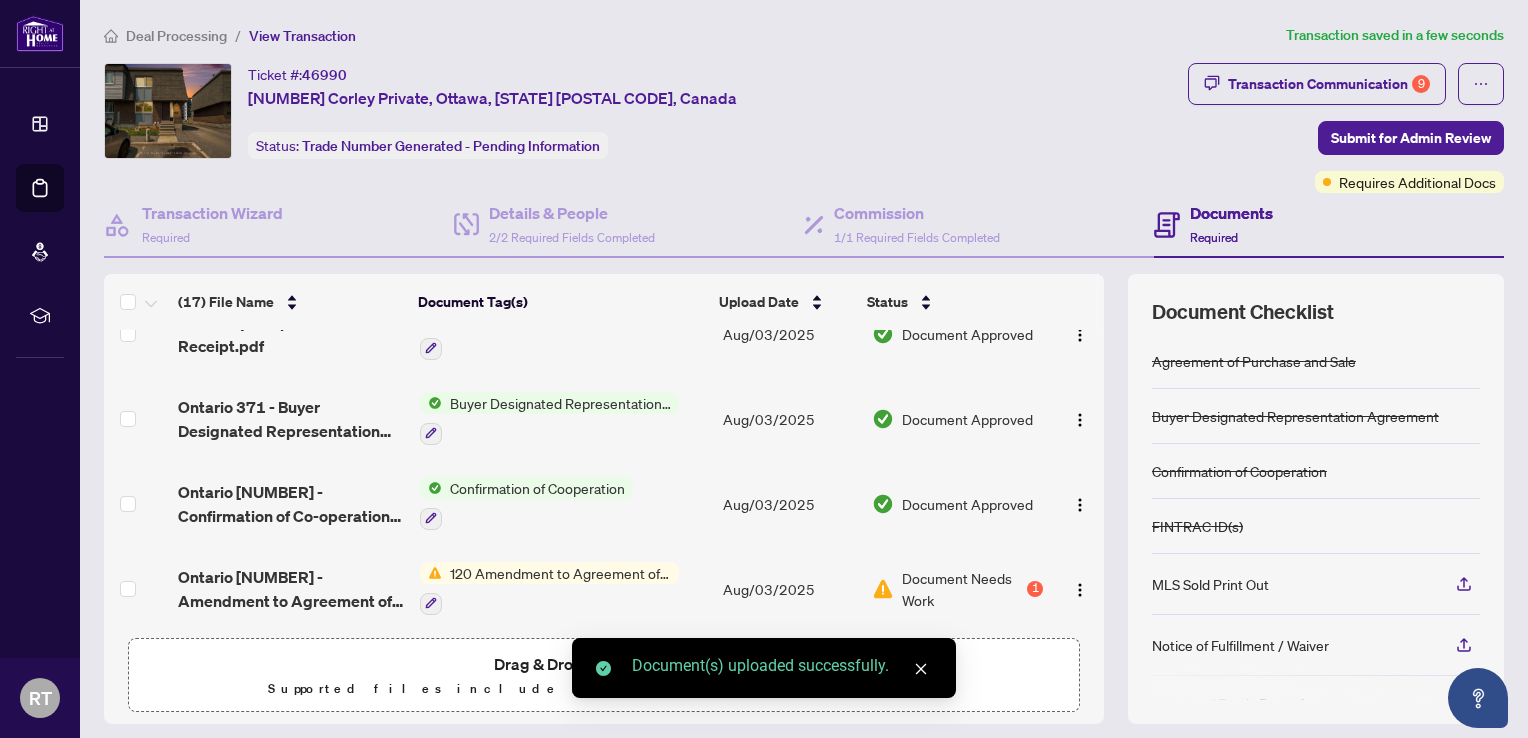 scroll, scrollTop: 1125, scrollLeft: 0, axis: vertical 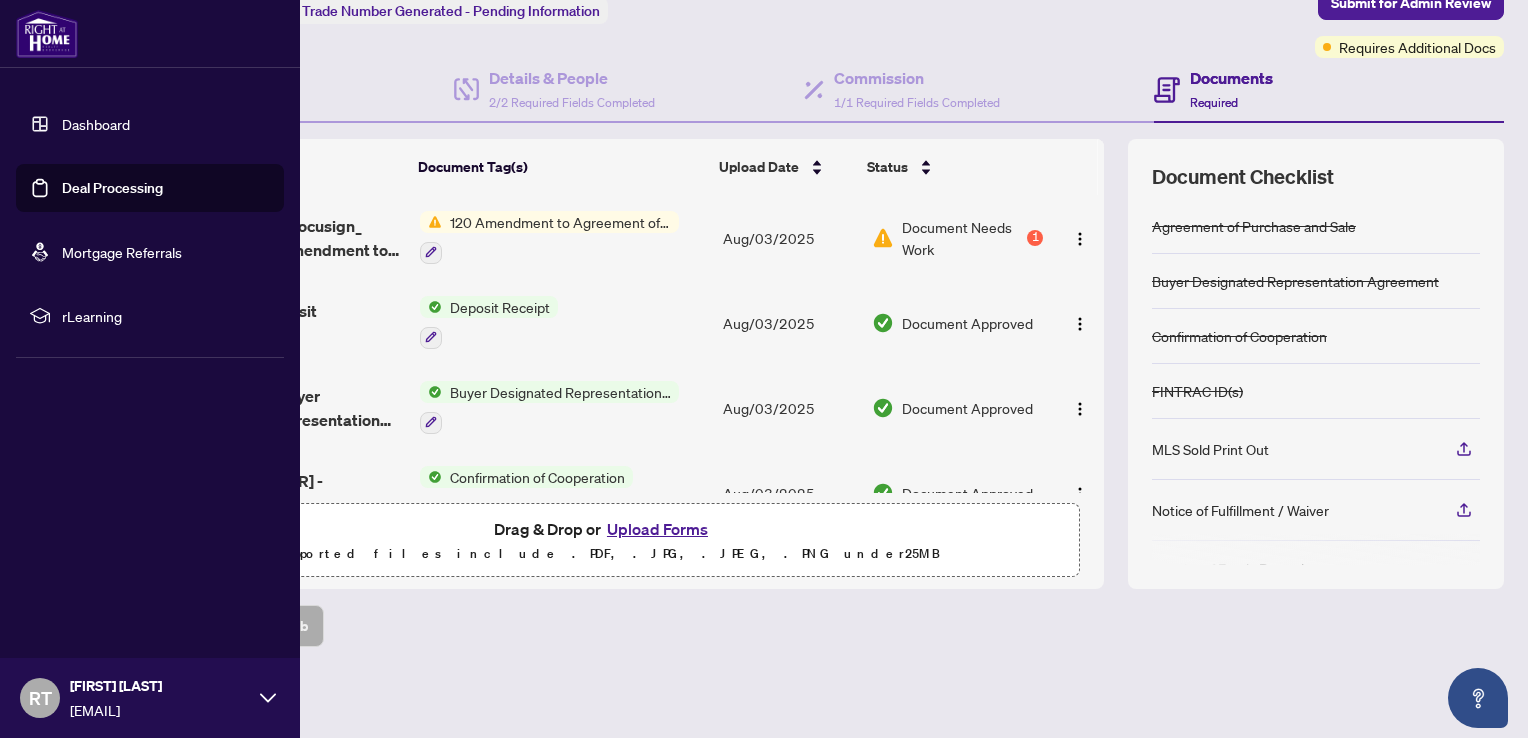 click at bounding box center [47, 34] 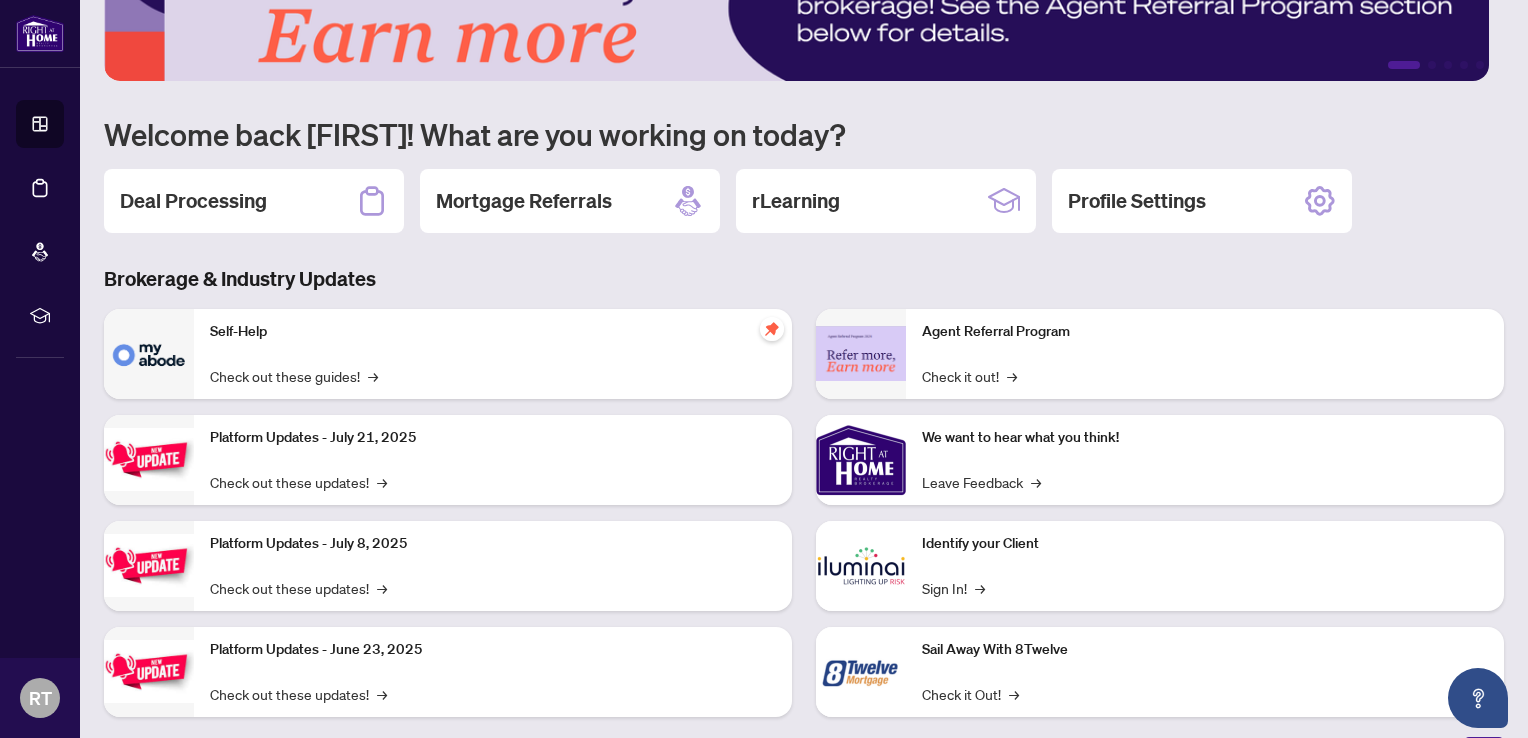 scroll, scrollTop: 124, scrollLeft: 0, axis: vertical 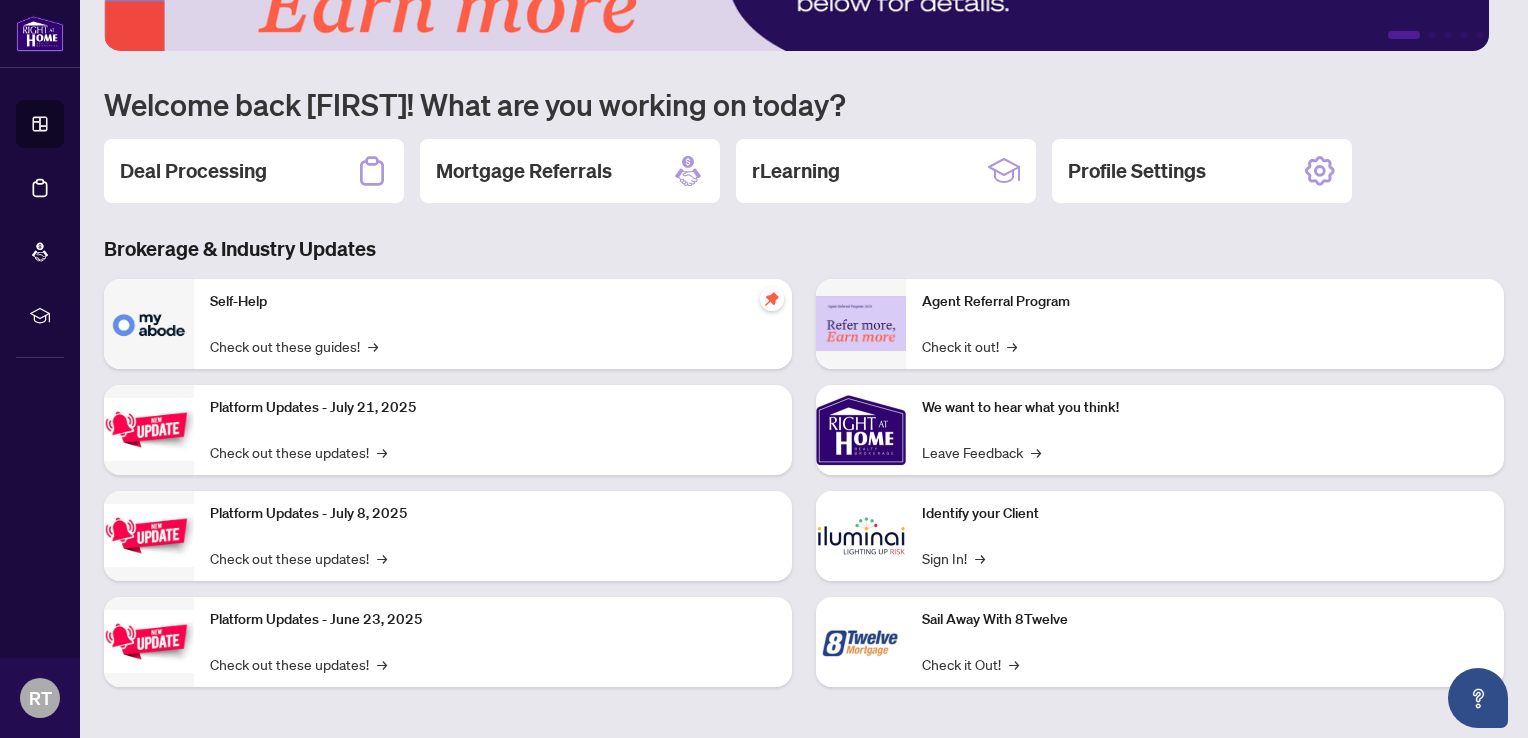 click on "Self-Help" at bounding box center [493, 302] 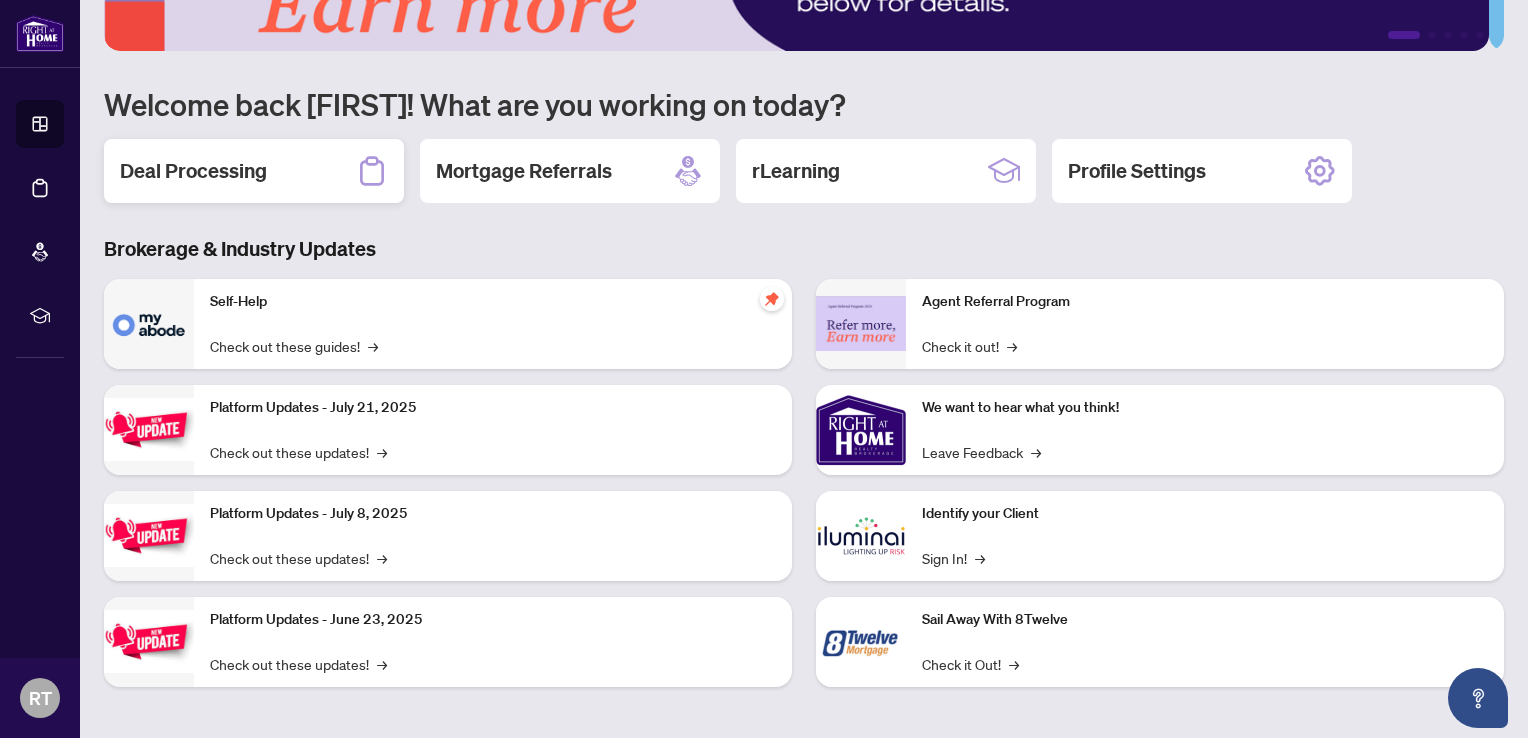 click on "Deal Processing" at bounding box center [254, 171] 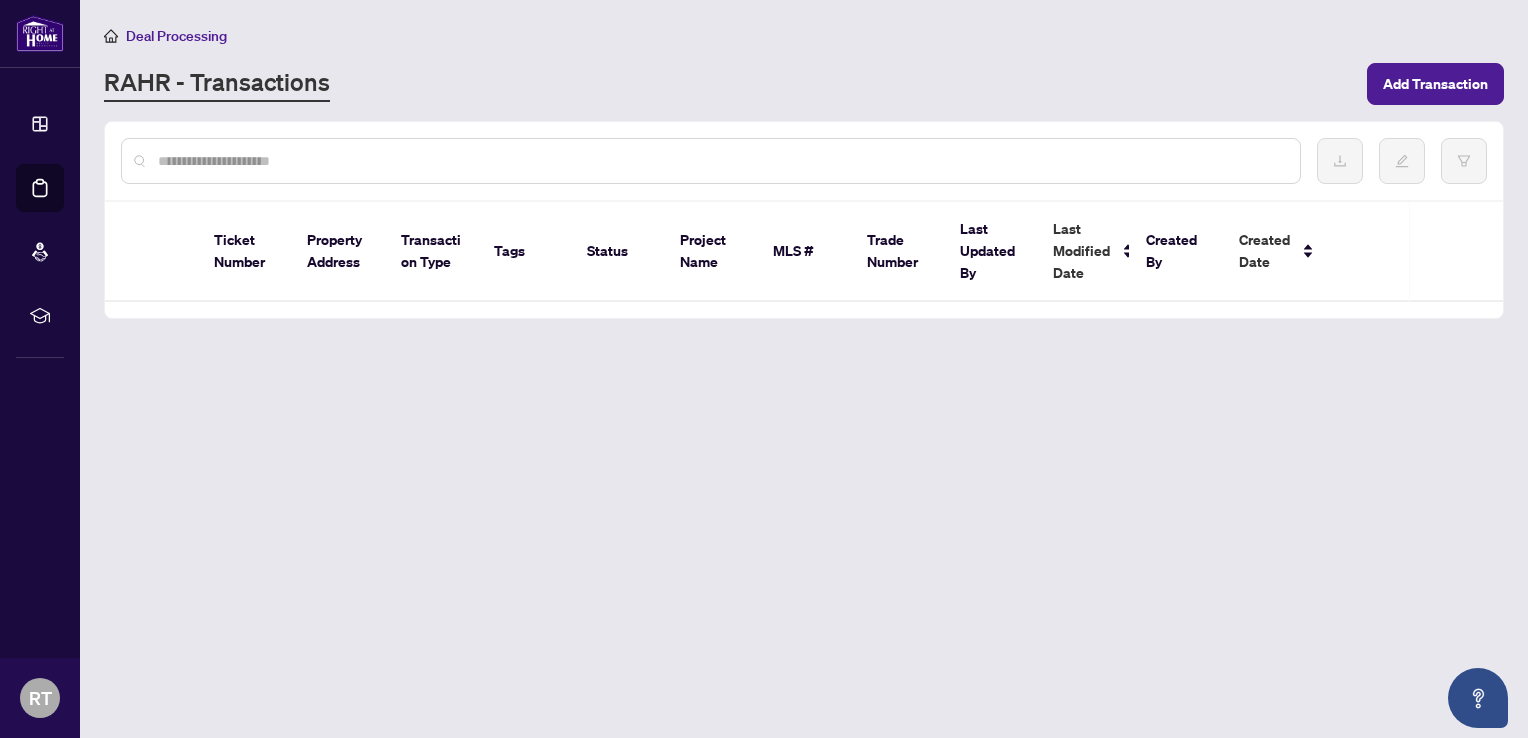 scroll, scrollTop: 0, scrollLeft: 0, axis: both 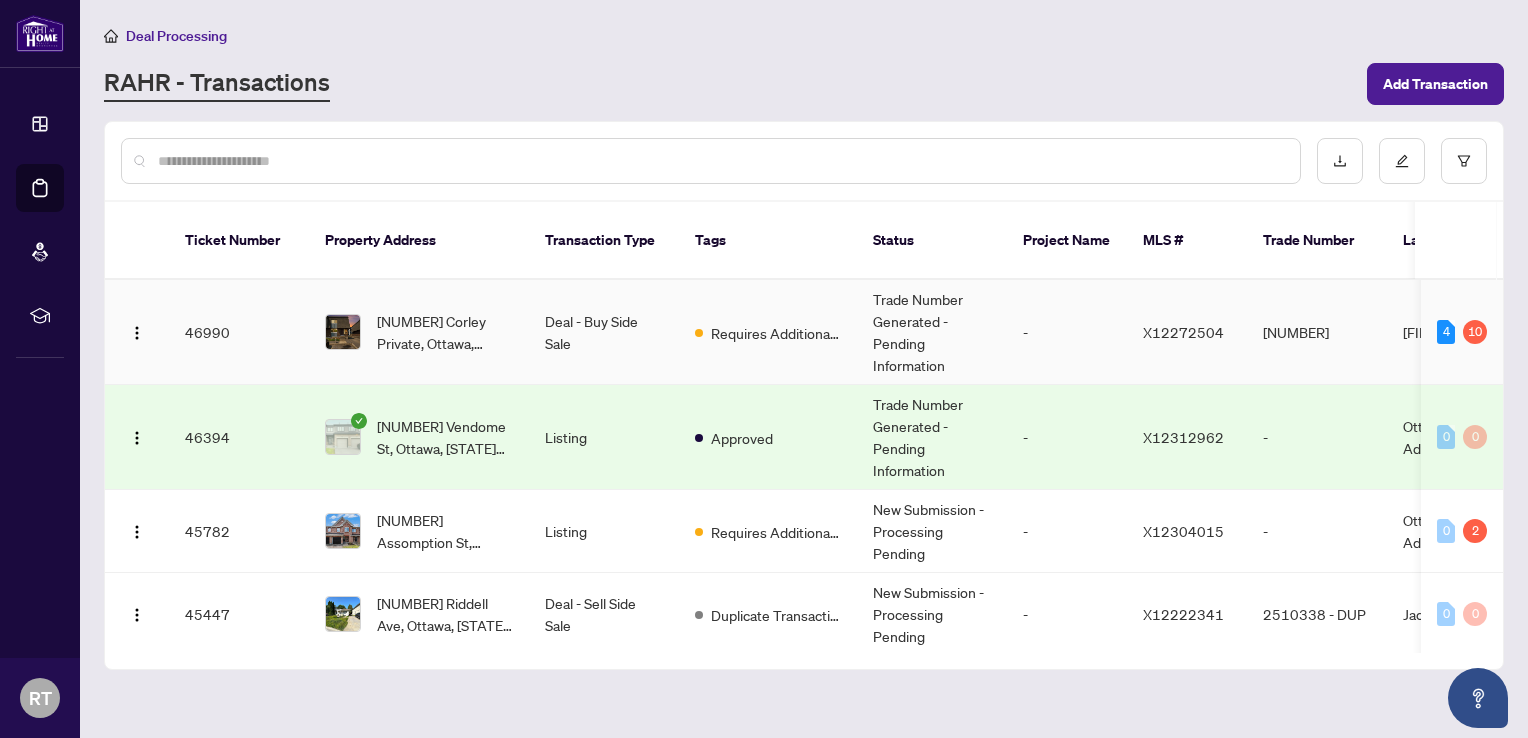 click on "Requires Additional Docs" at bounding box center (776, 333) 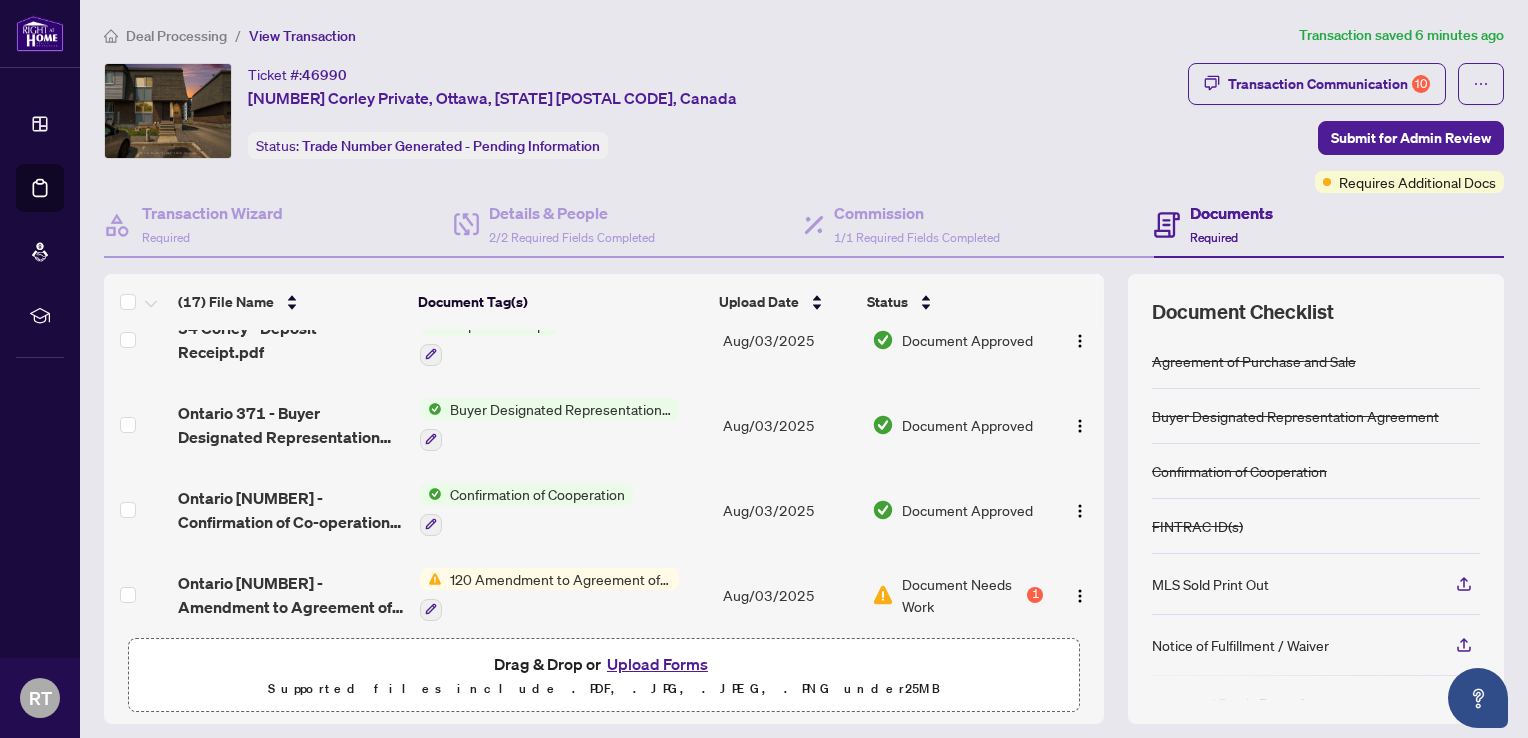 scroll, scrollTop: 1125, scrollLeft: 0, axis: vertical 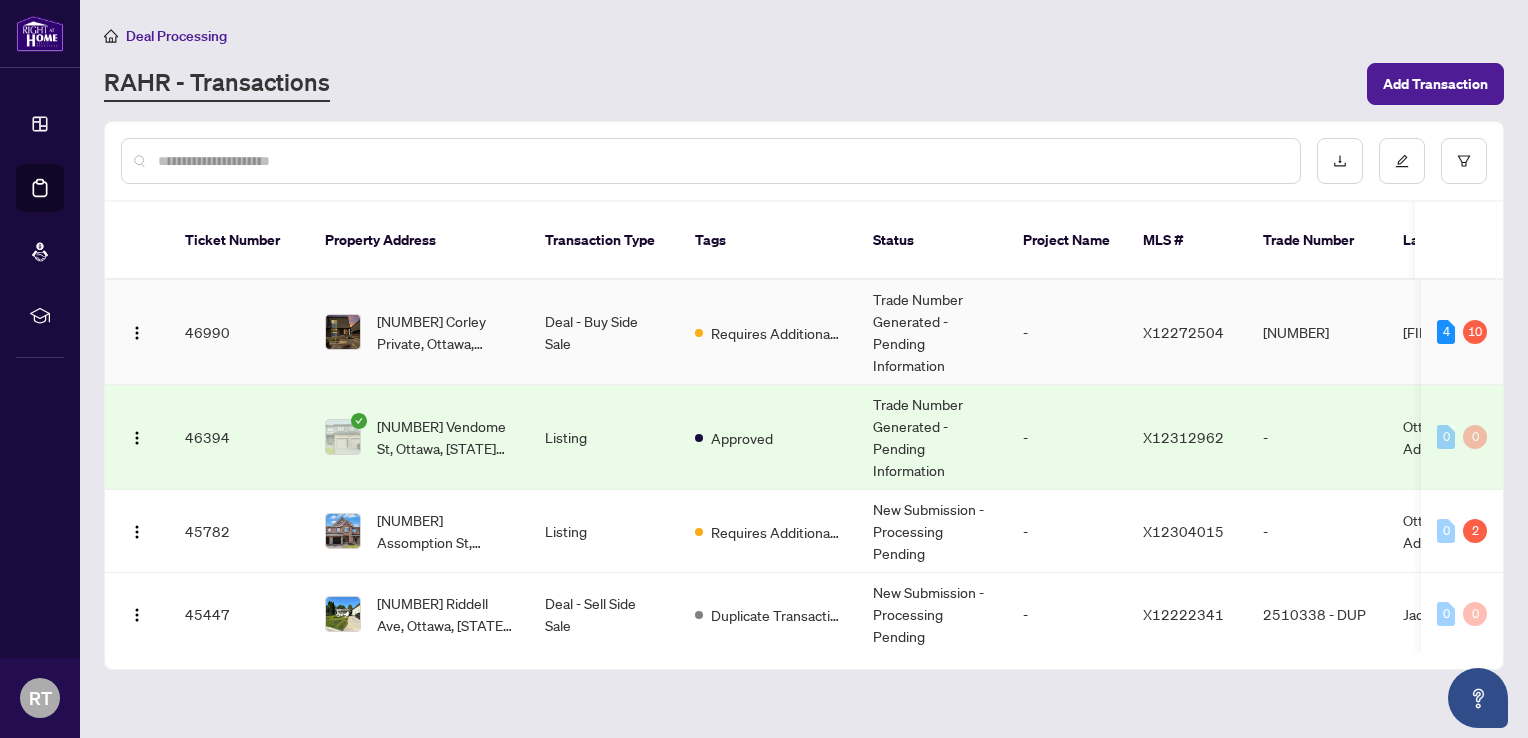 click on "Trade Number Generated - Pending Information" at bounding box center (932, 332) 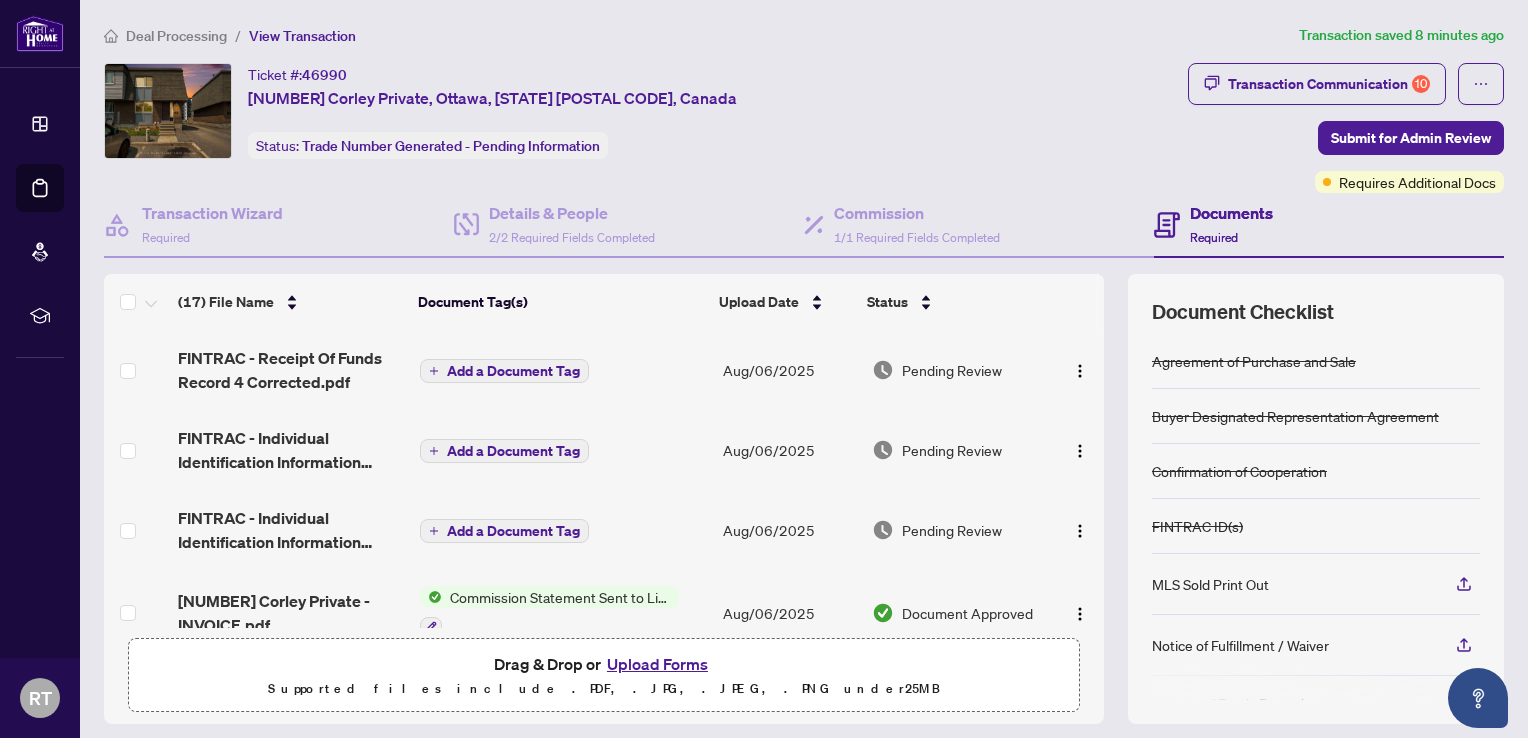 scroll, scrollTop: 135, scrollLeft: 0, axis: vertical 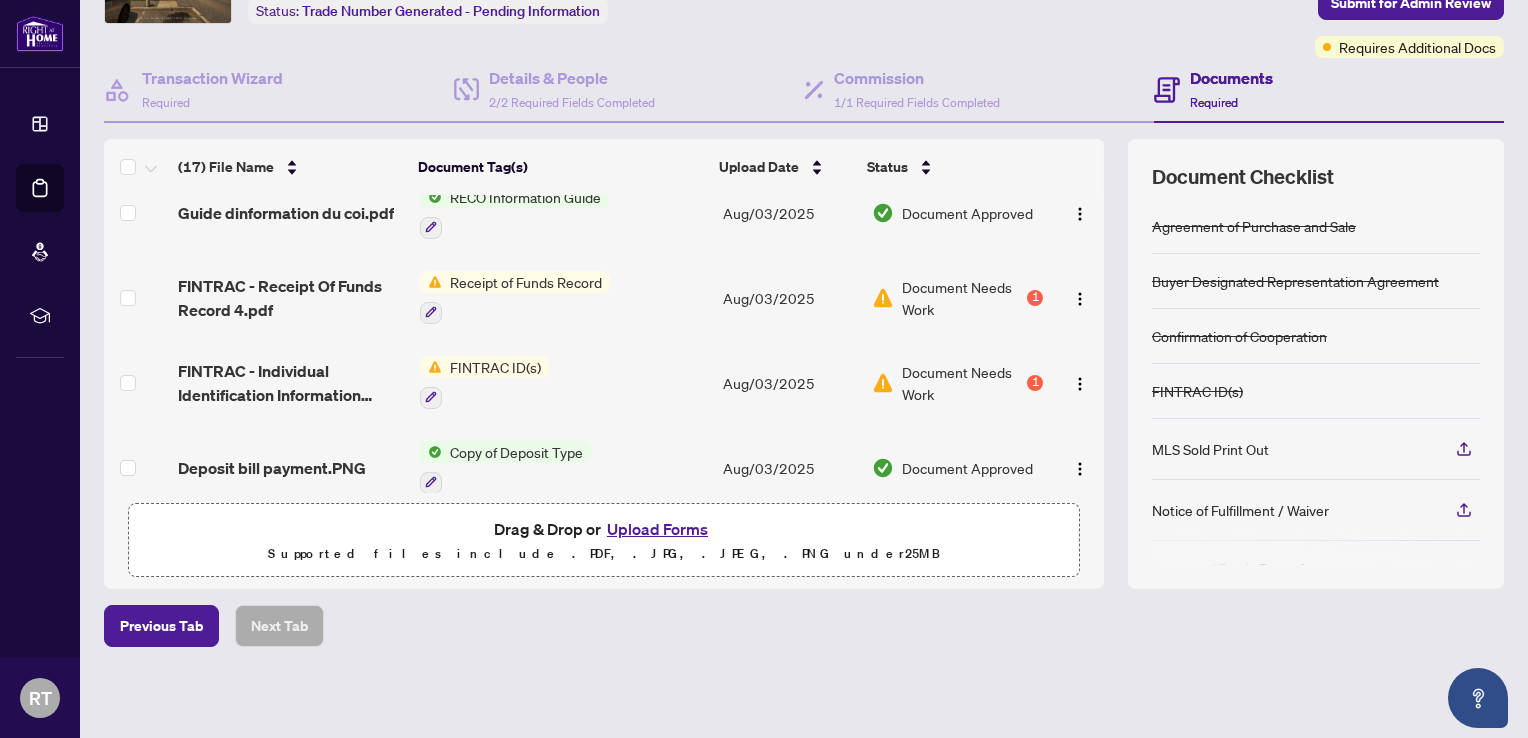 click on "Upload Forms" at bounding box center (657, 529) 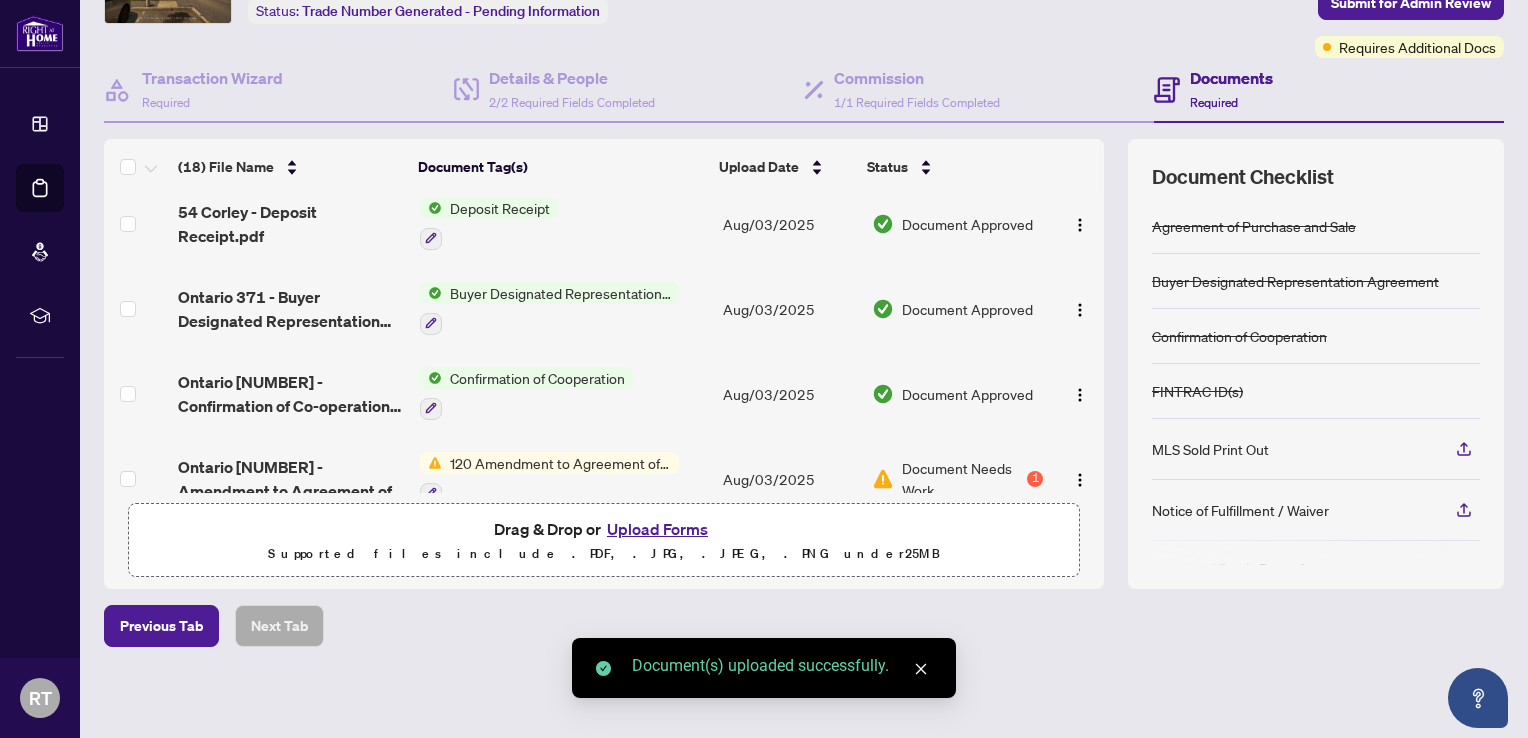 scroll, scrollTop: 1205, scrollLeft: 0, axis: vertical 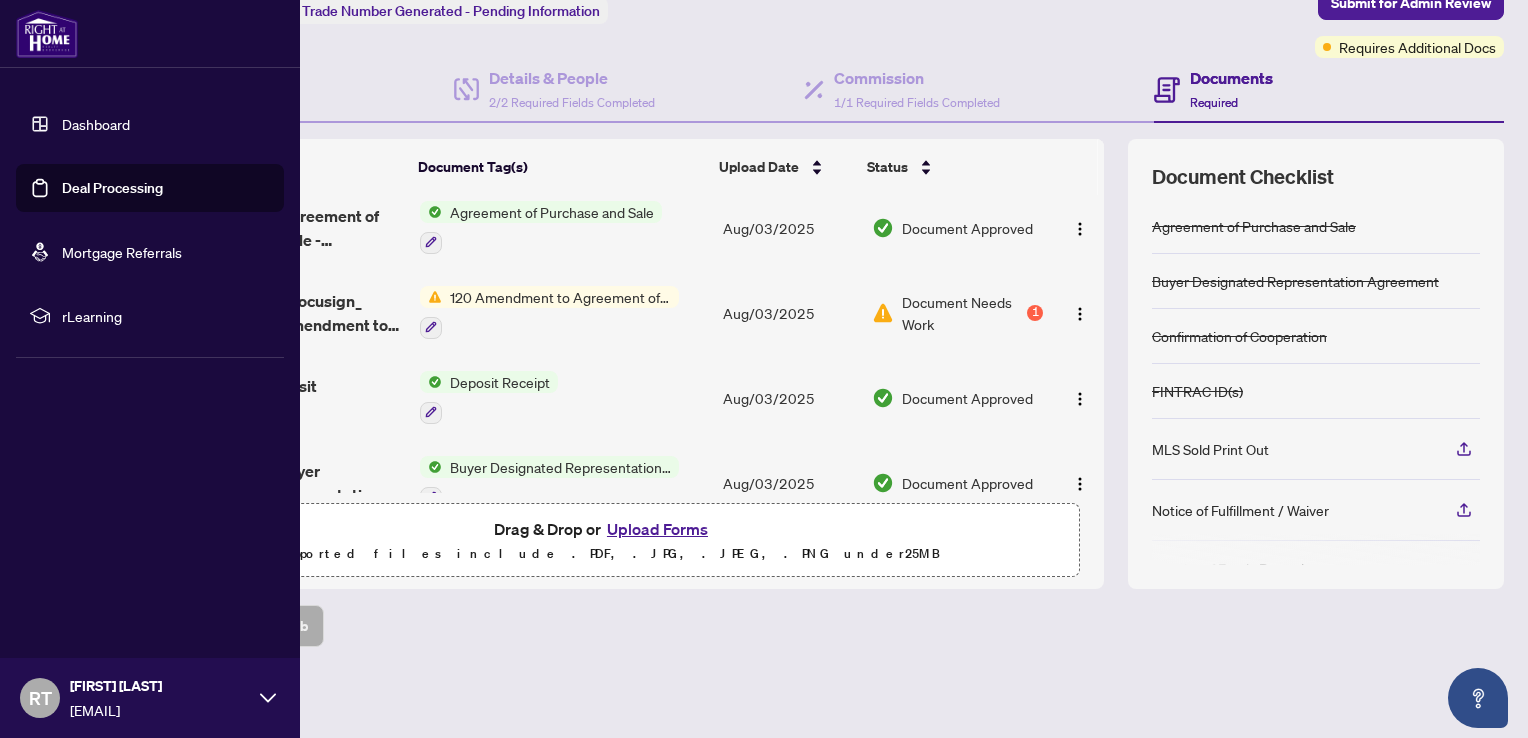 click at bounding box center [47, 34] 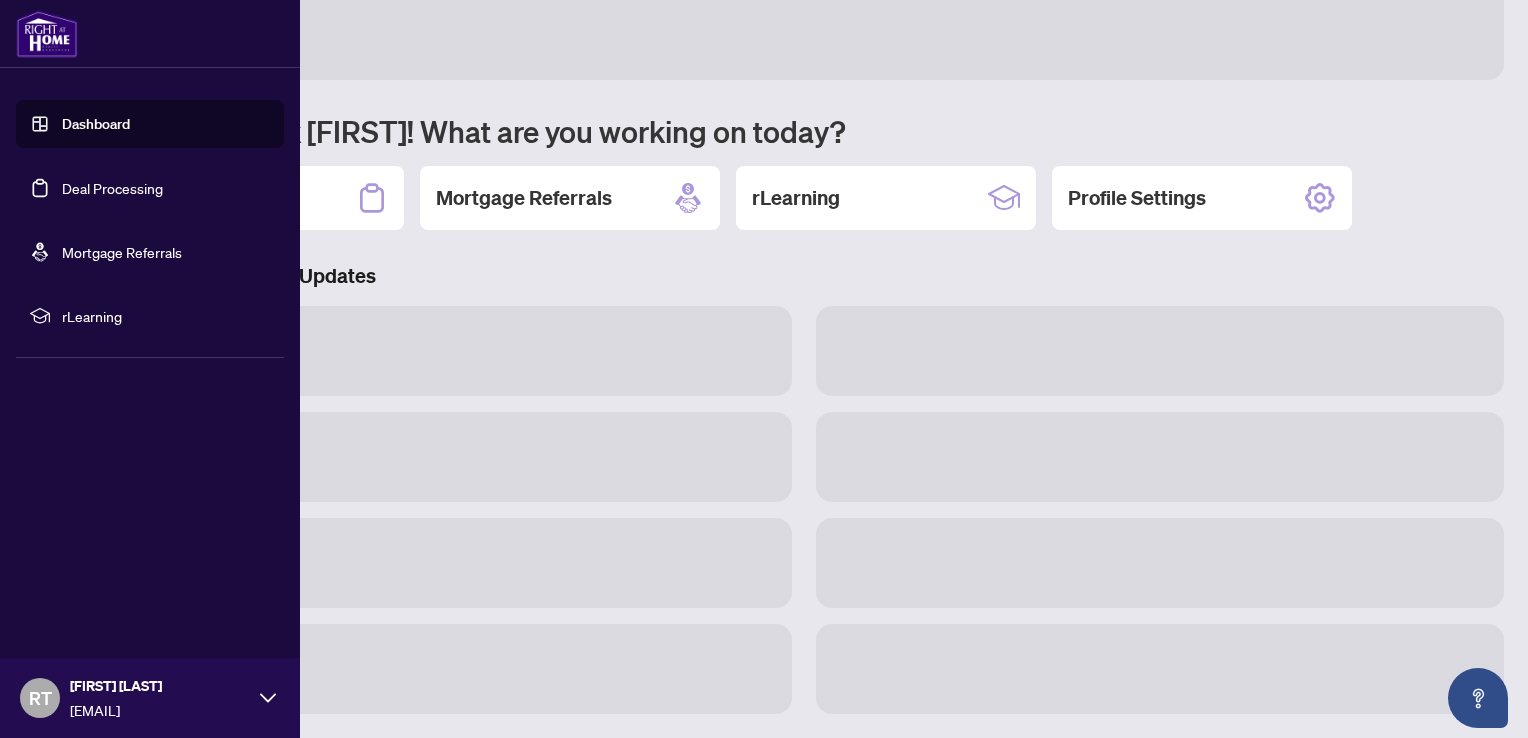scroll, scrollTop: 94, scrollLeft: 0, axis: vertical 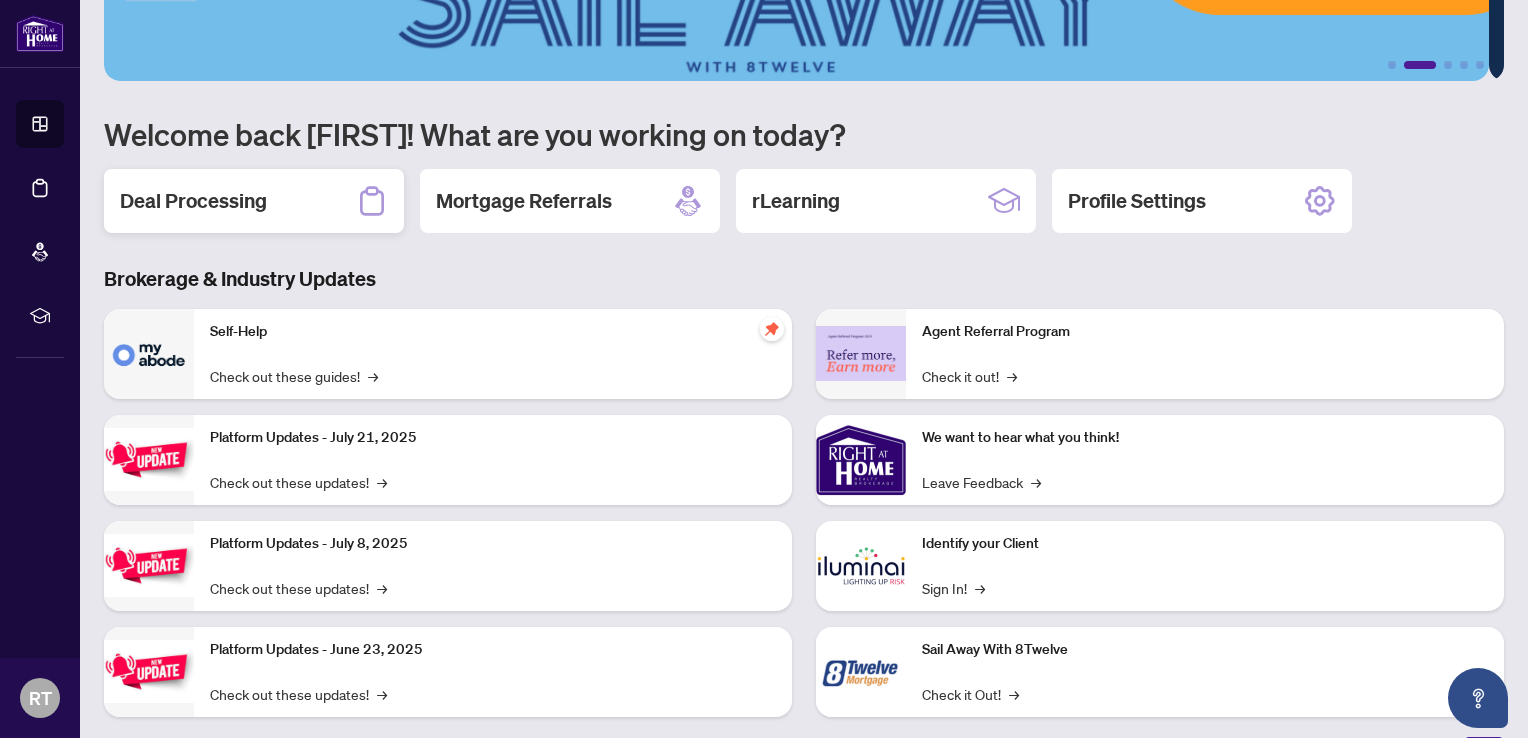 click on "Deal Processing" at bounding box center [193, 201] 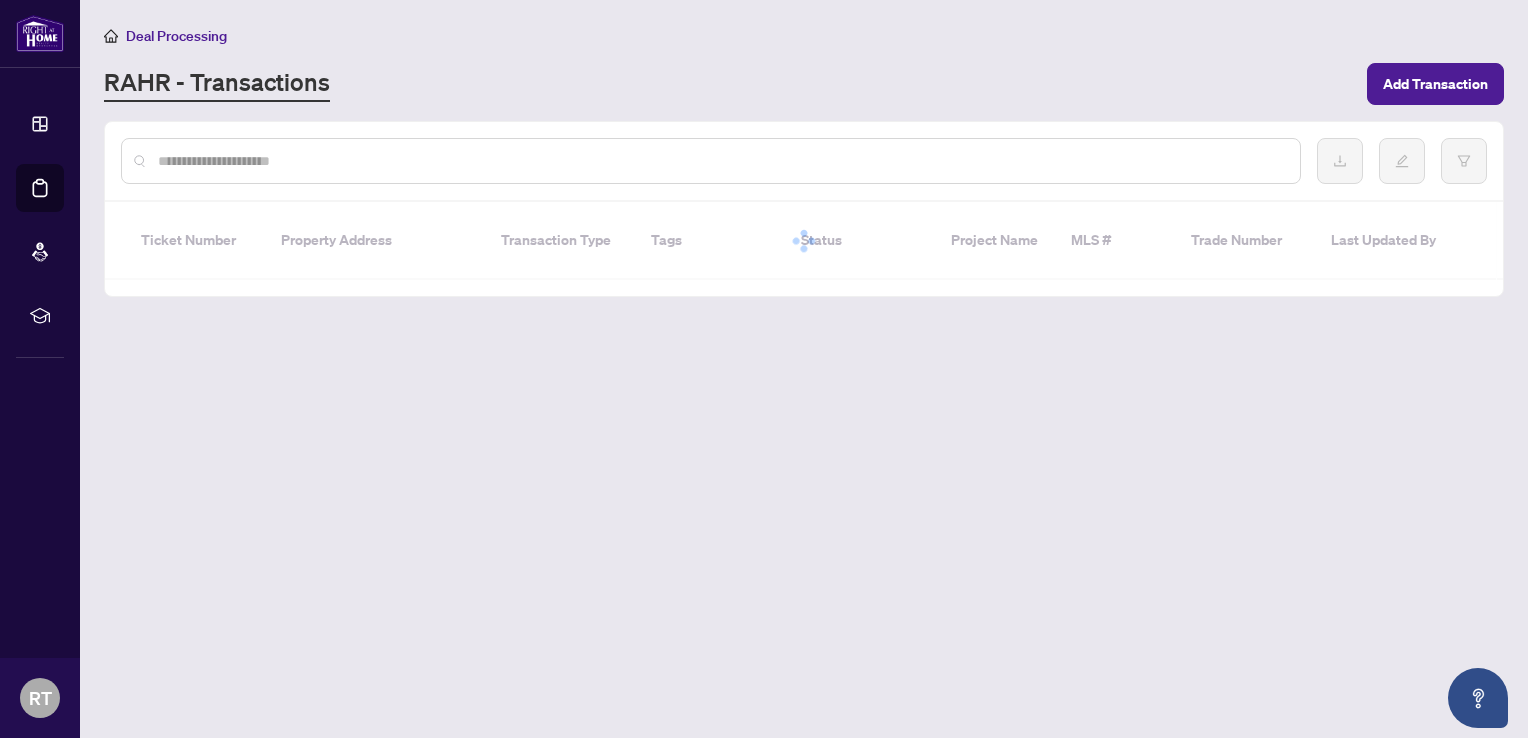 scroll, scrollTop: 0, scrollLeft: 0, axis: both 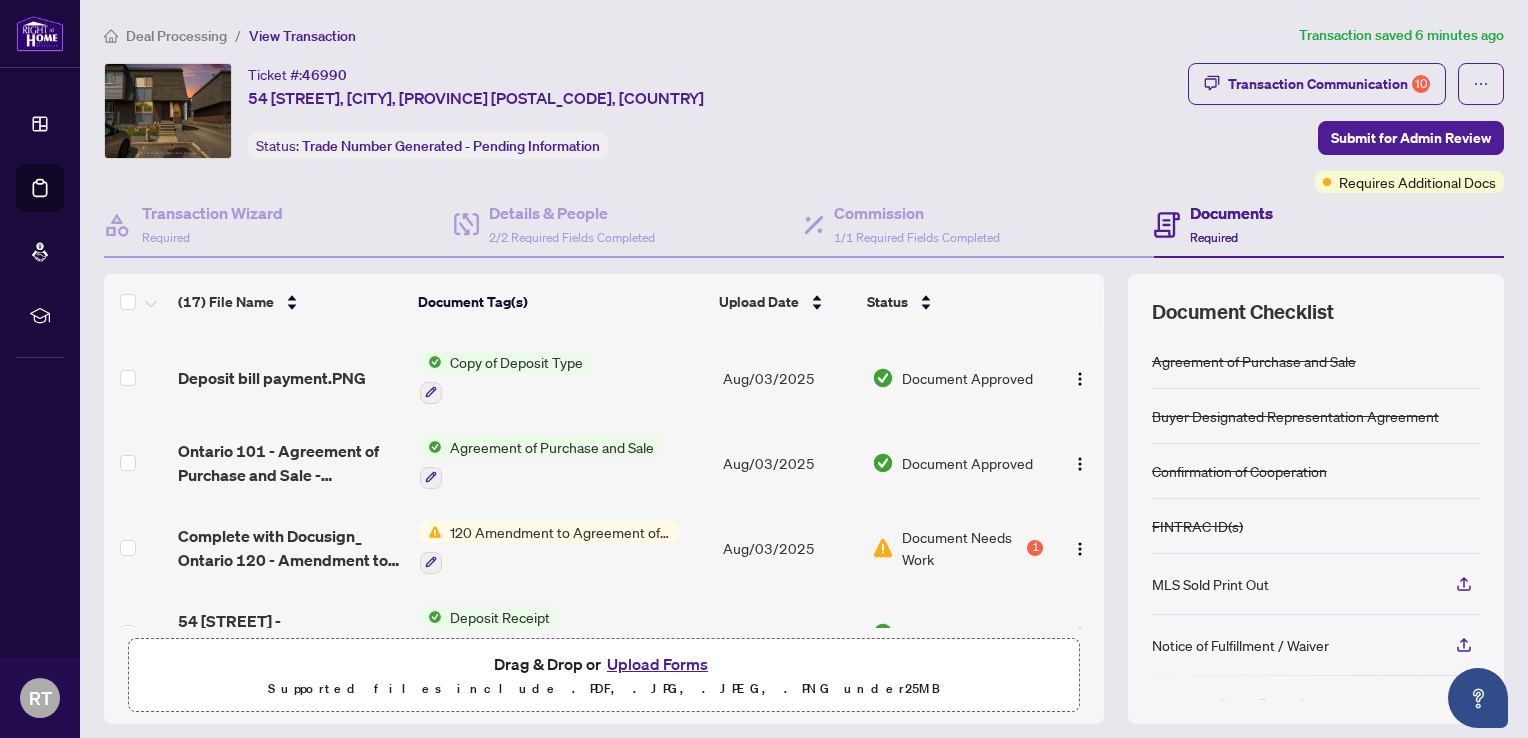 click on "Required" at bounding box center (1214, 237) 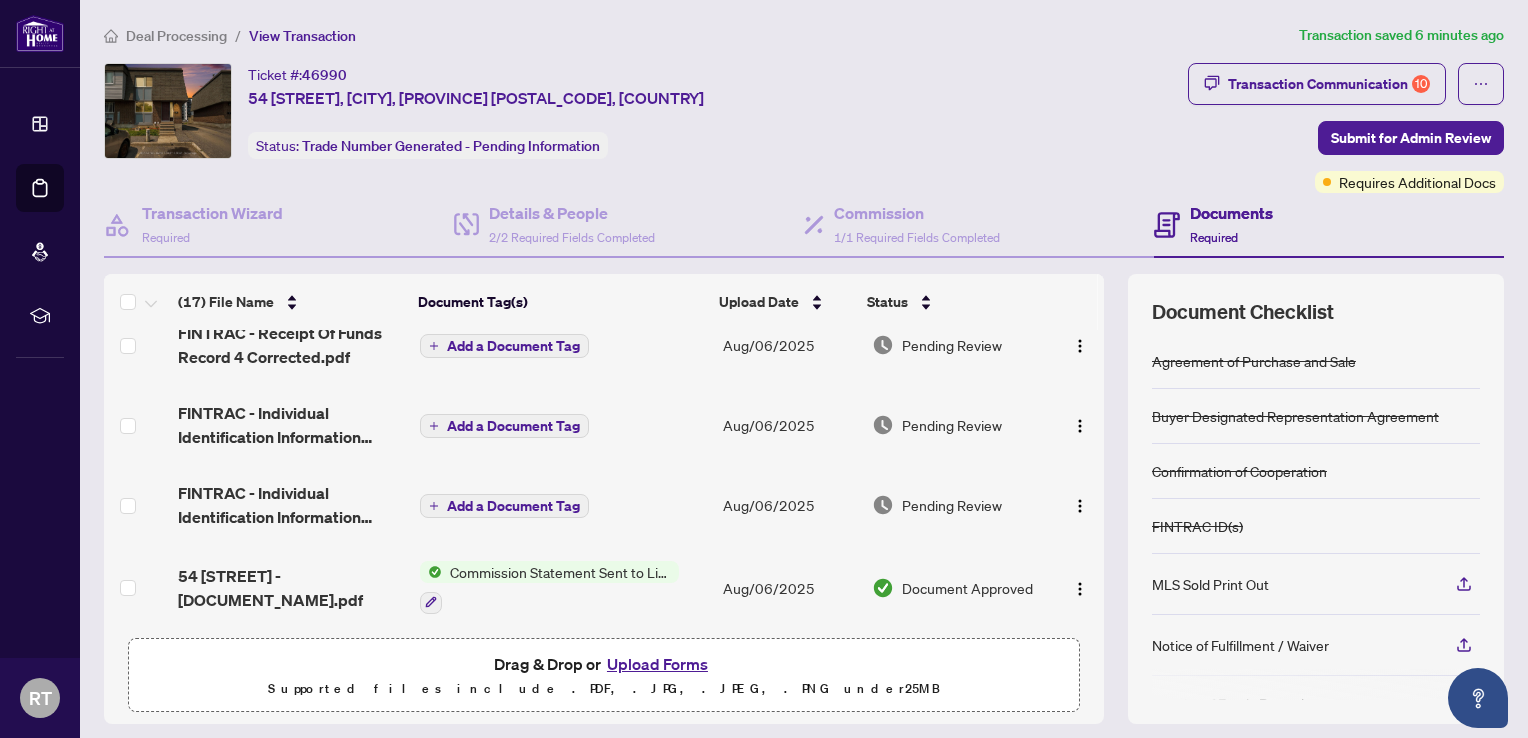 scroll, scrollTop: 125, scrollLeft: 0, axis: vertical 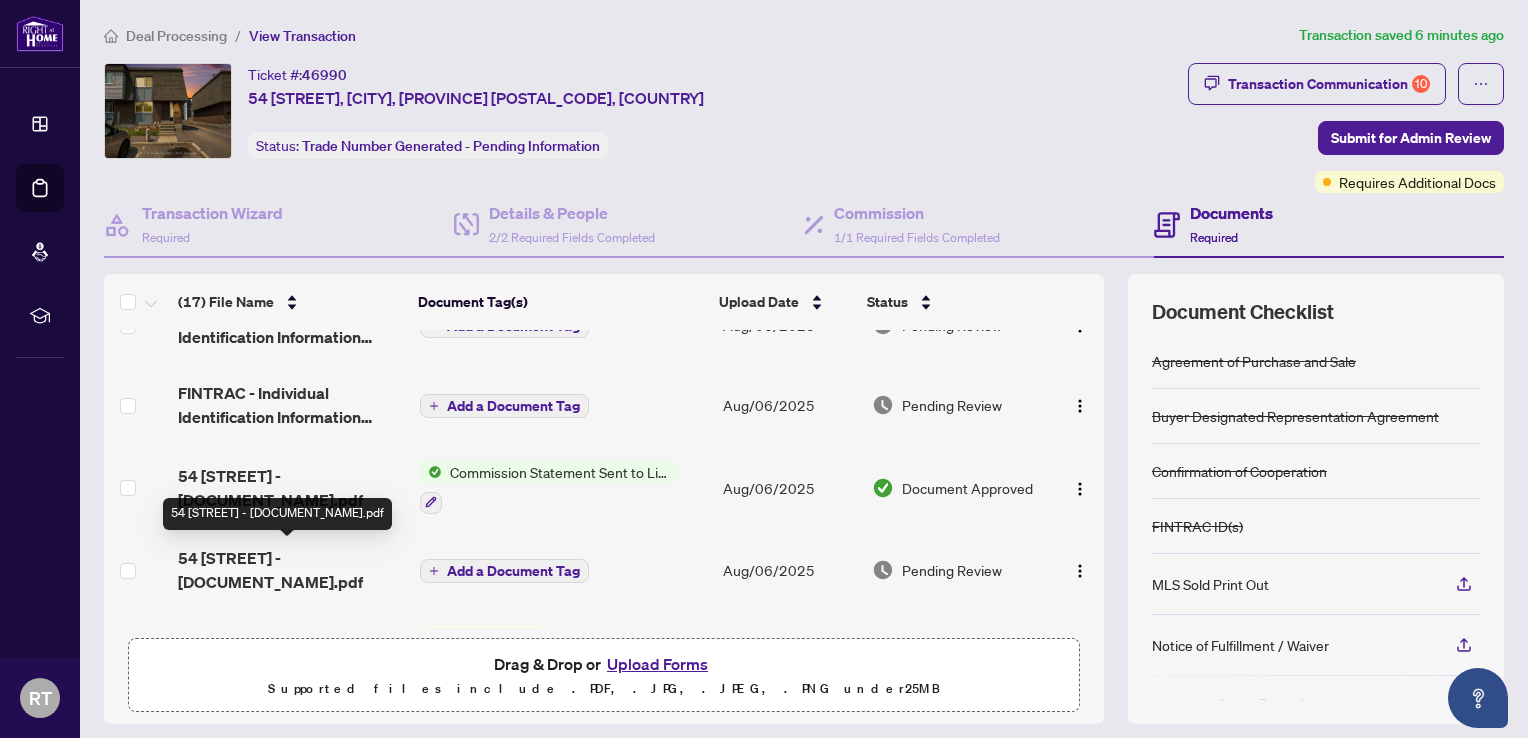 click on "[NUMBER] Corley Private - TS TO BE REVIEWED.pdf" at bounding box center [291, 570] 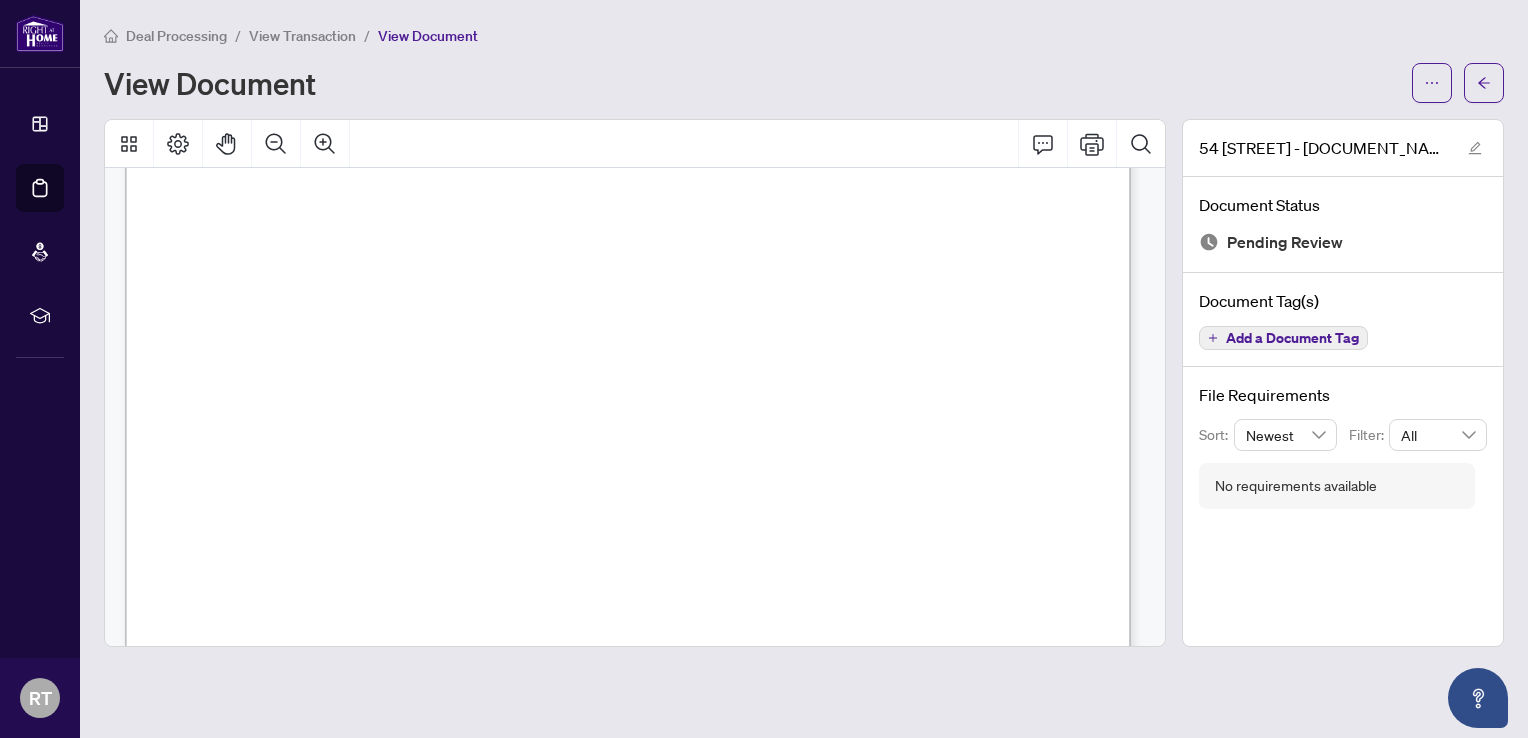 scroll, scrollTop: 200, scrollLeft: 0, axis: vertical 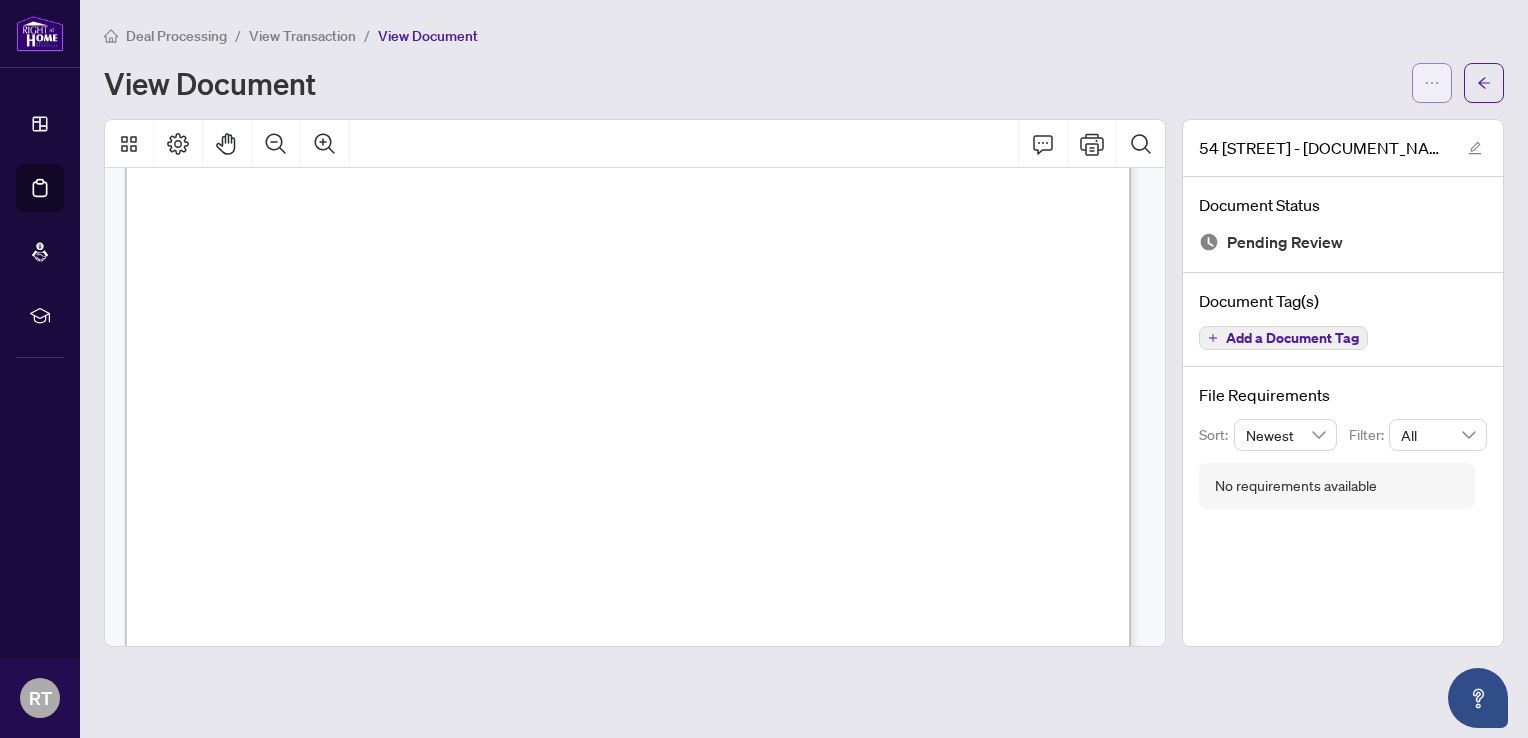 click 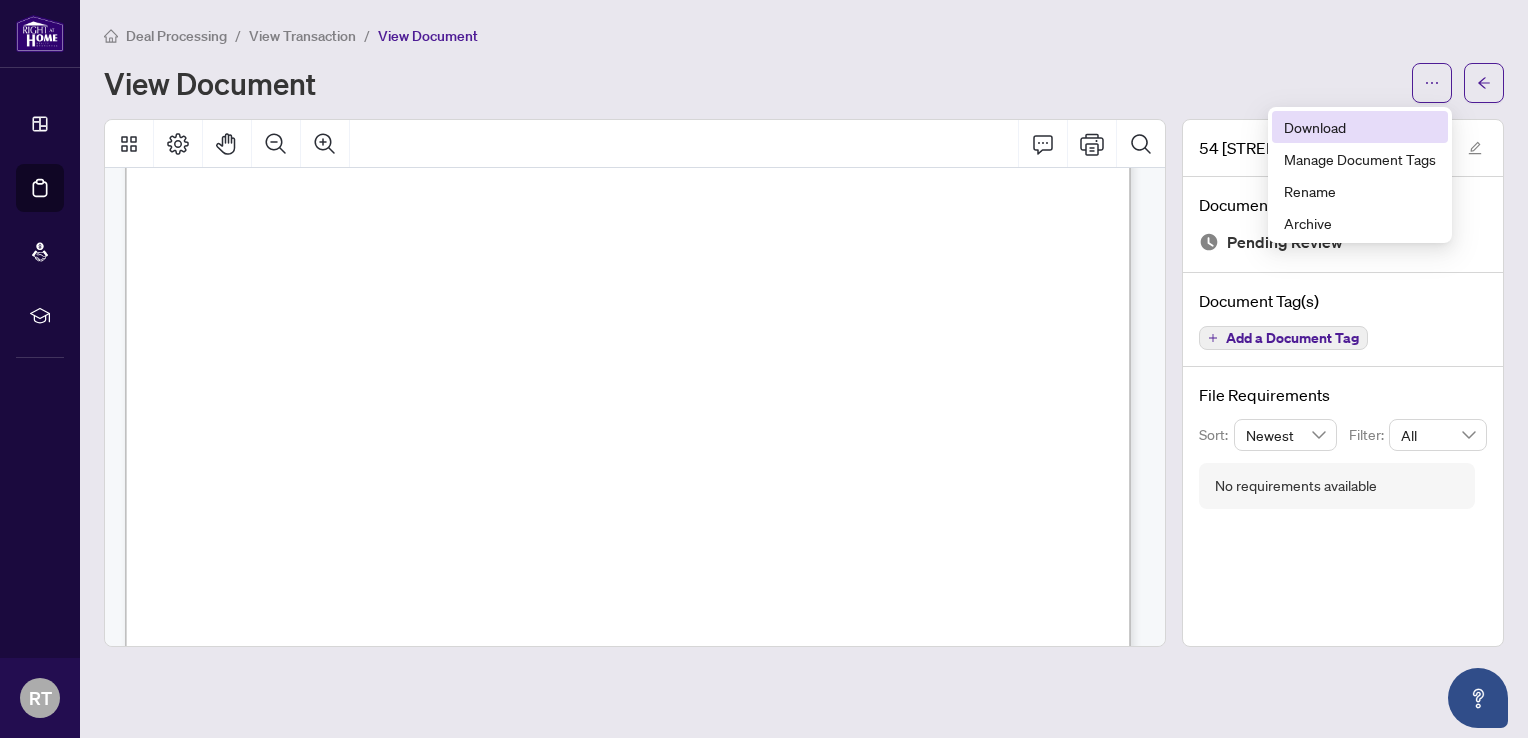 click on "Download" at bounding box center [1360, 127] 